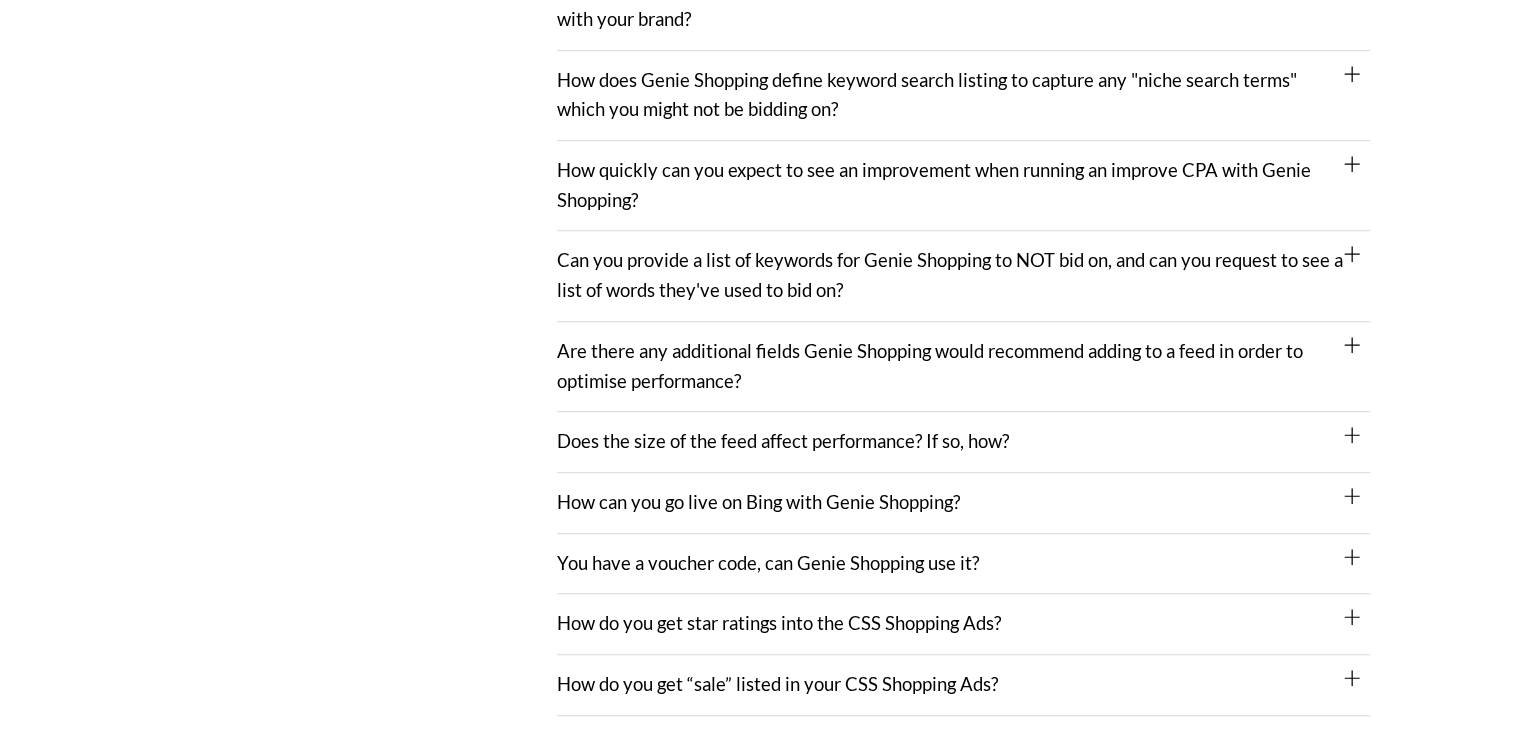 scroll, scrollTop: 1404, scrollLeft: 0, axis: vertical 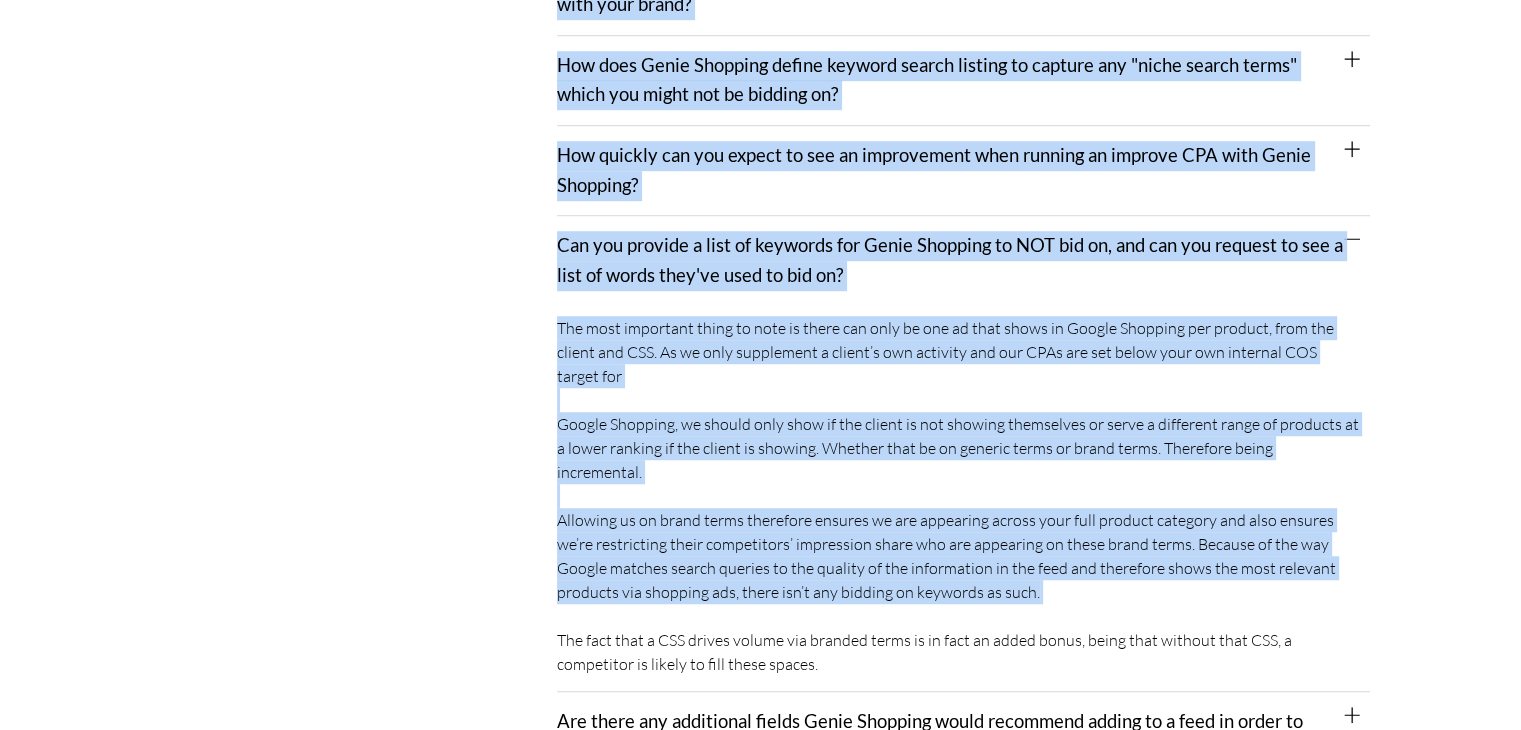 drag, startPoint x: 552, startPoint y: 325, endPoint x: 730, endPoint y: 599, distance: 326.7415 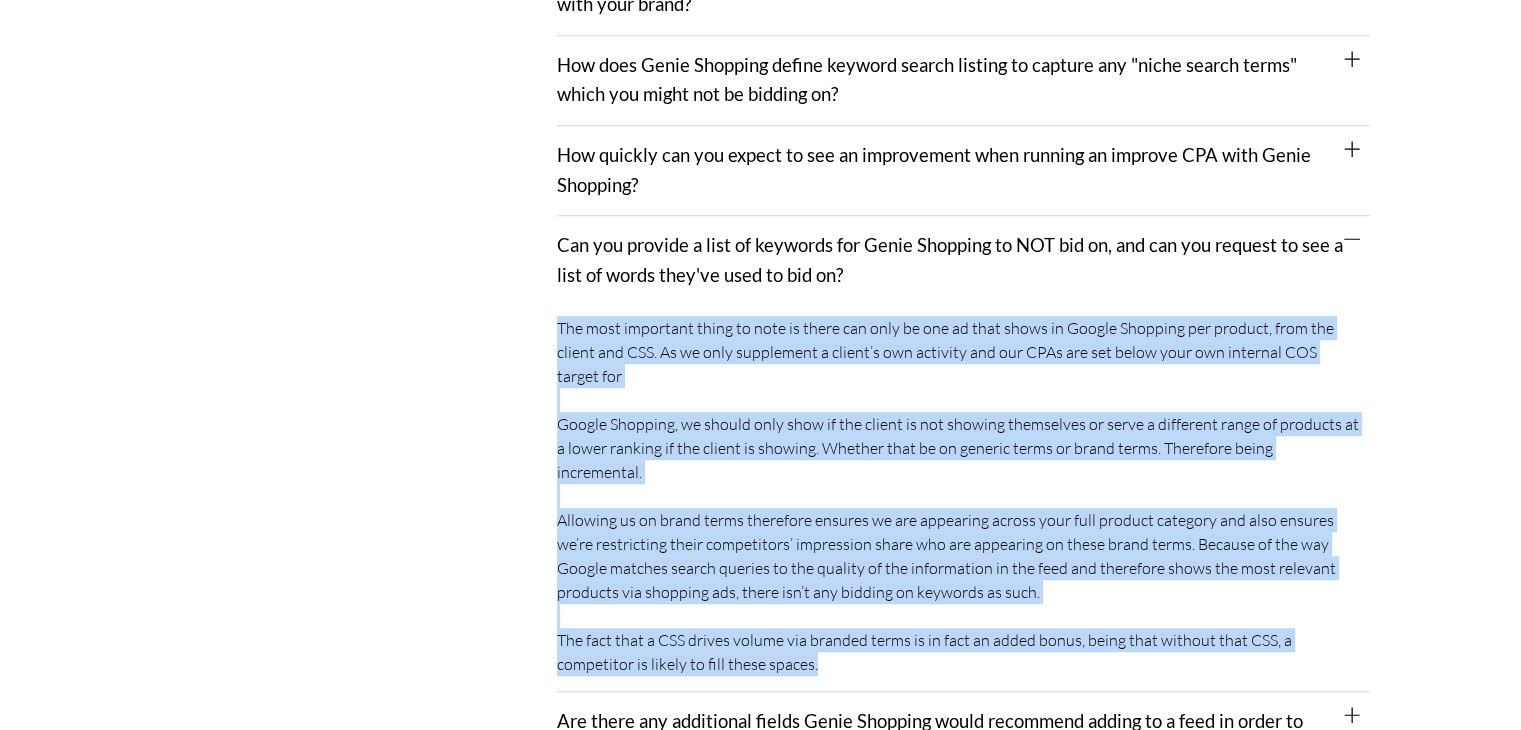 drag, startPoint x: 557, startPoint y: 322, endPoint x: 808, endPoint y: 637, distance: 402.7729 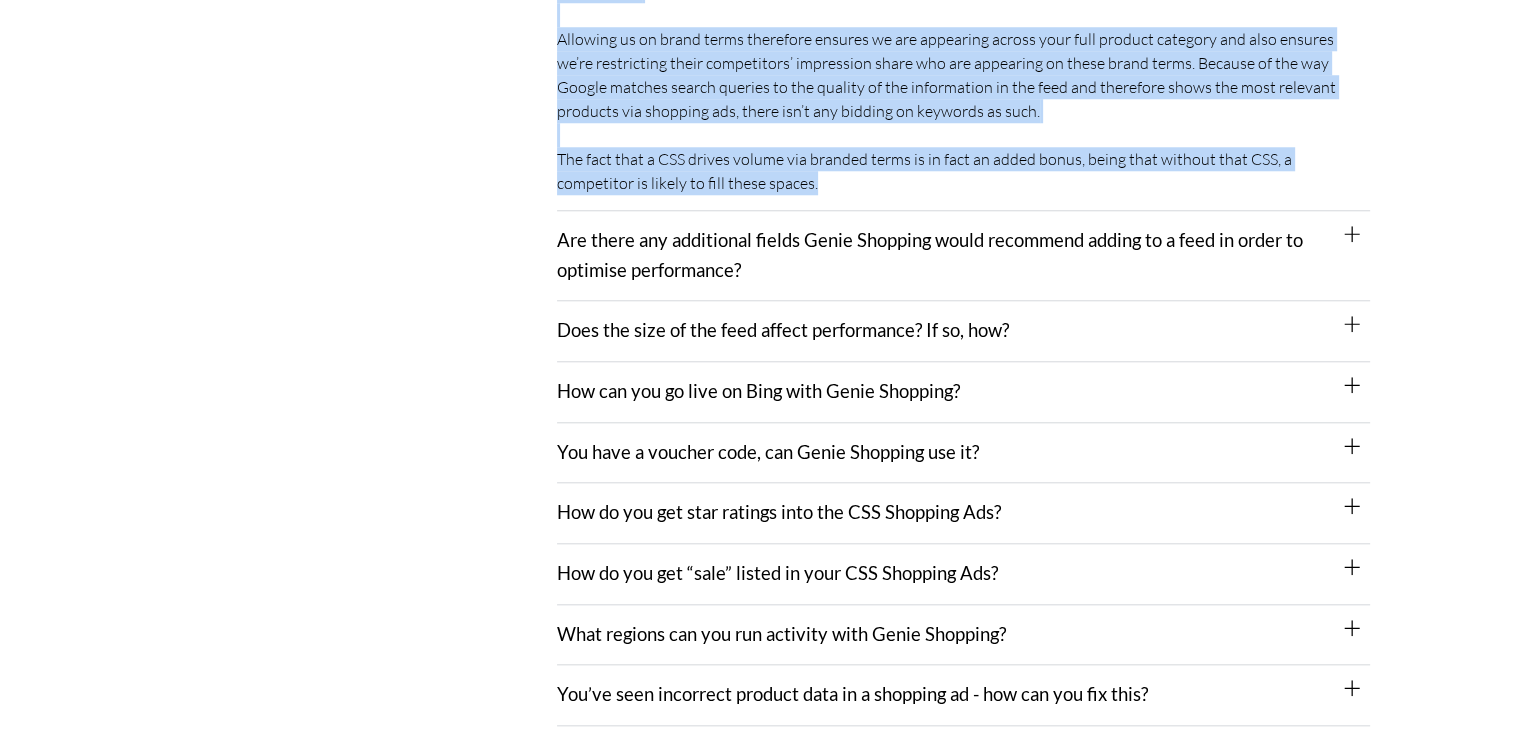scroll, scrollTop: 1903, scrollLeft: 0, axis: vertical 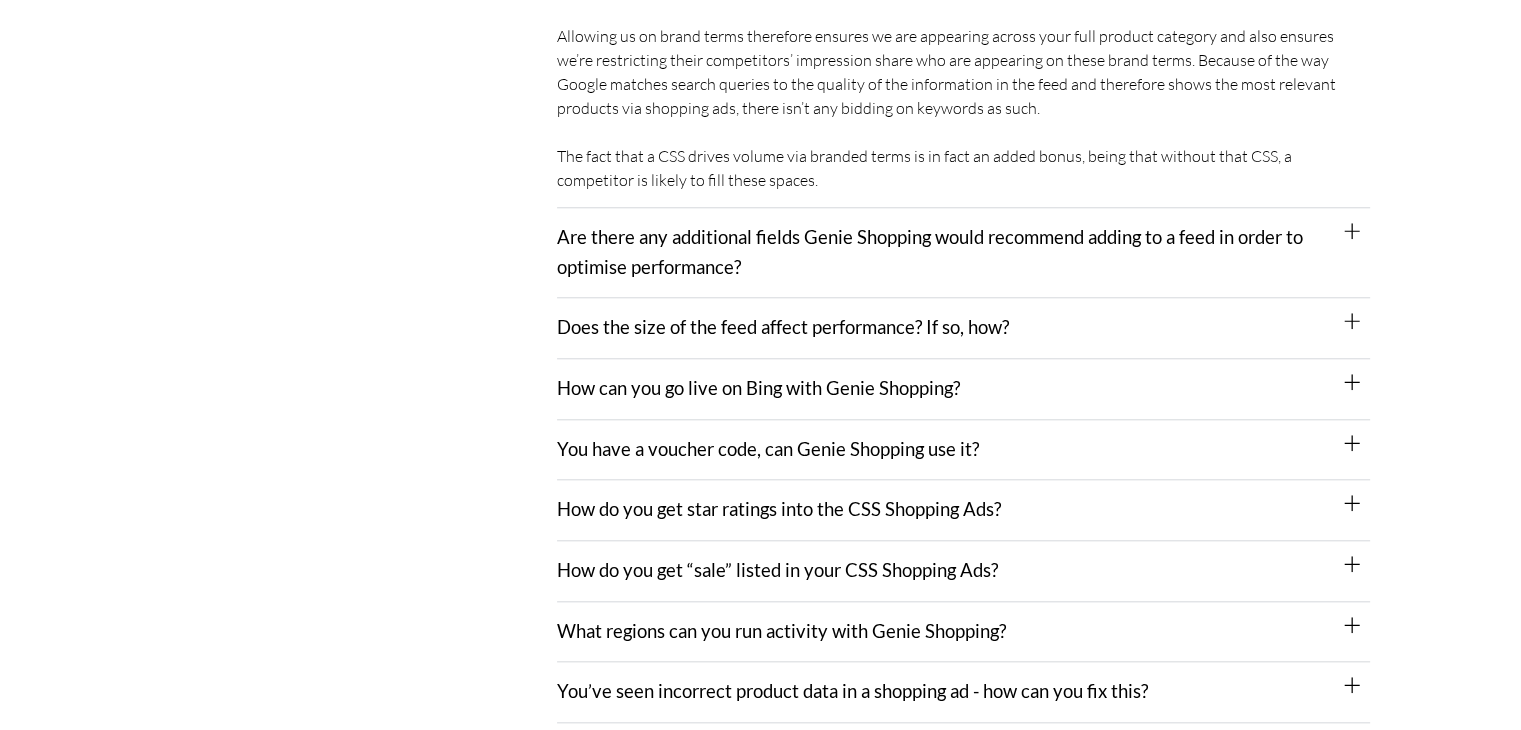 click on "Does the size of the feed affect performance? If so, how?" at bounding box center [783, 327] 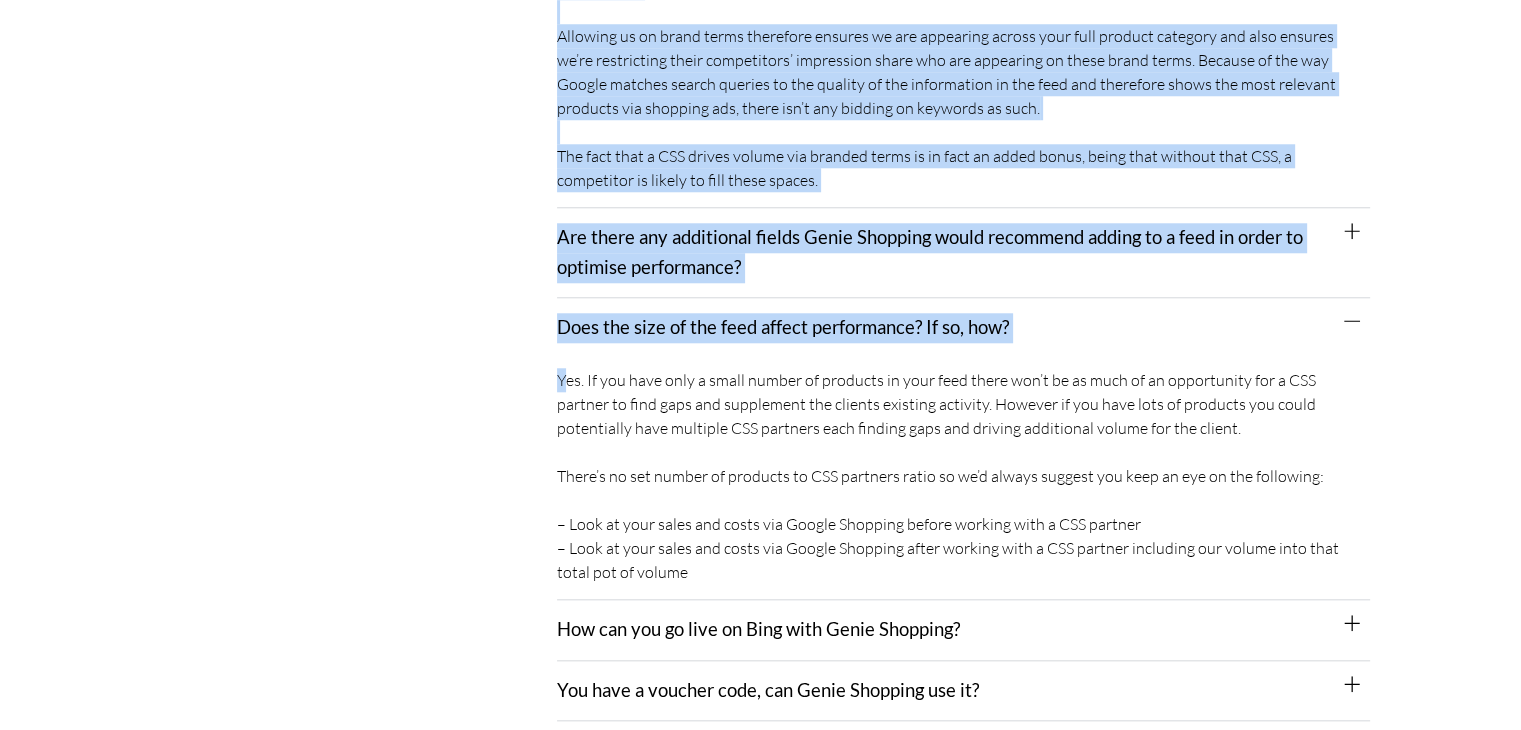 drag, startPoint x: 553, startPoint y: 354, endPoint x: 568, endPoint y: 356, distance: 15.132746 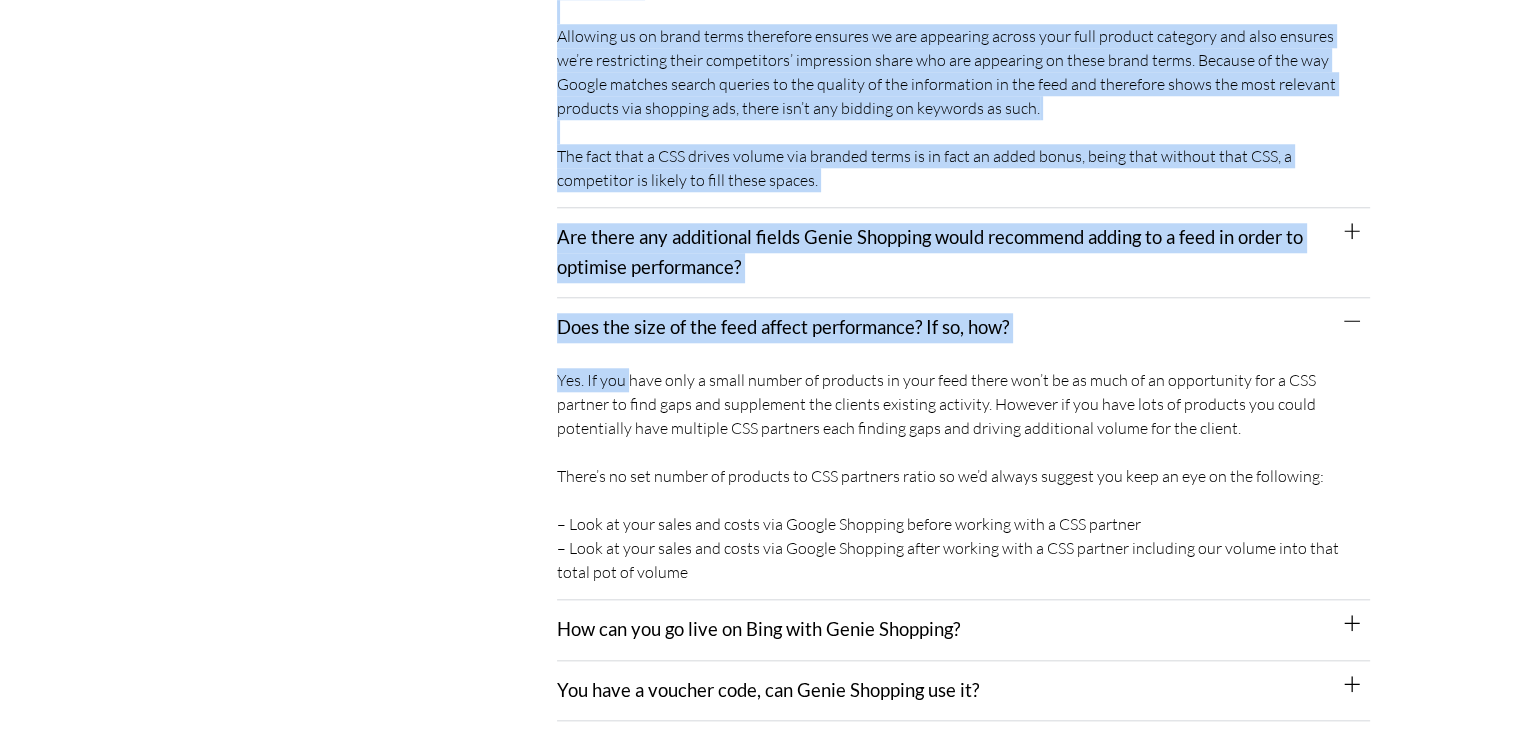 drag, startPoint x: 549, startPoint y: 351, endPoint x: 629, endPoint y: 361, distance: 80.622574 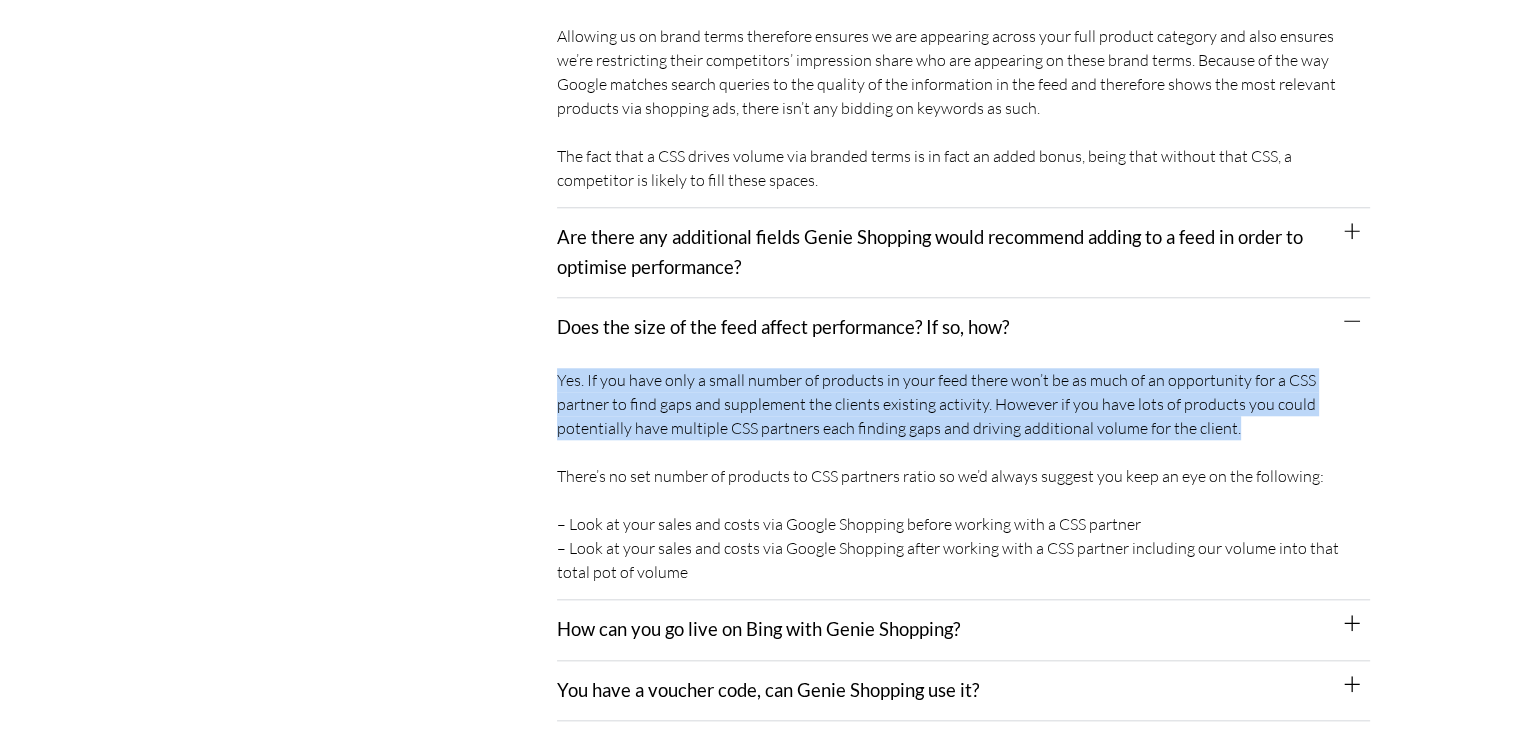drag, startPoint x: 556, startPoint y: 350, endPoint x: 1300, endPoint y: 391, distance: 745.12885 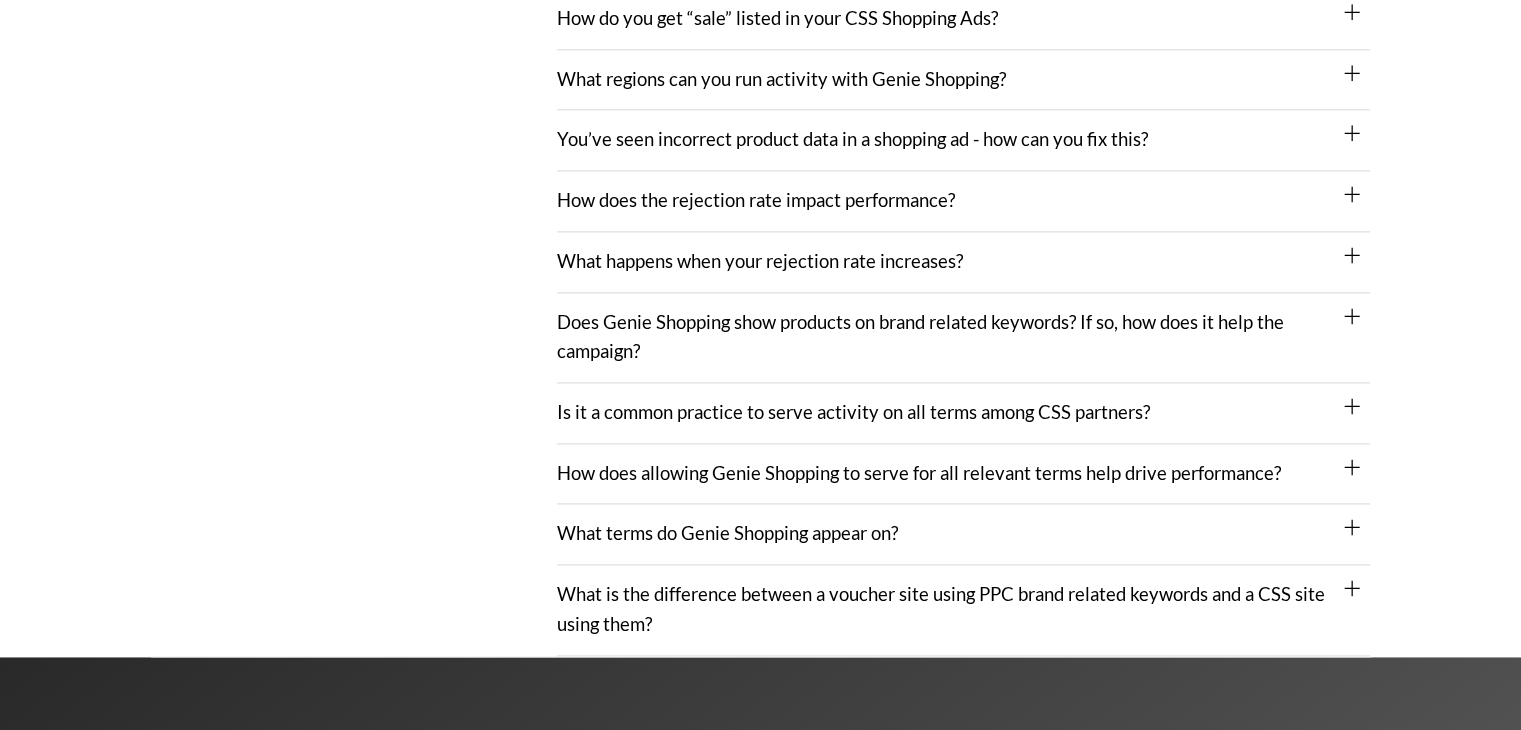 scroll, scrollTop: 2700, scrollLeft: 0, axis: vertical 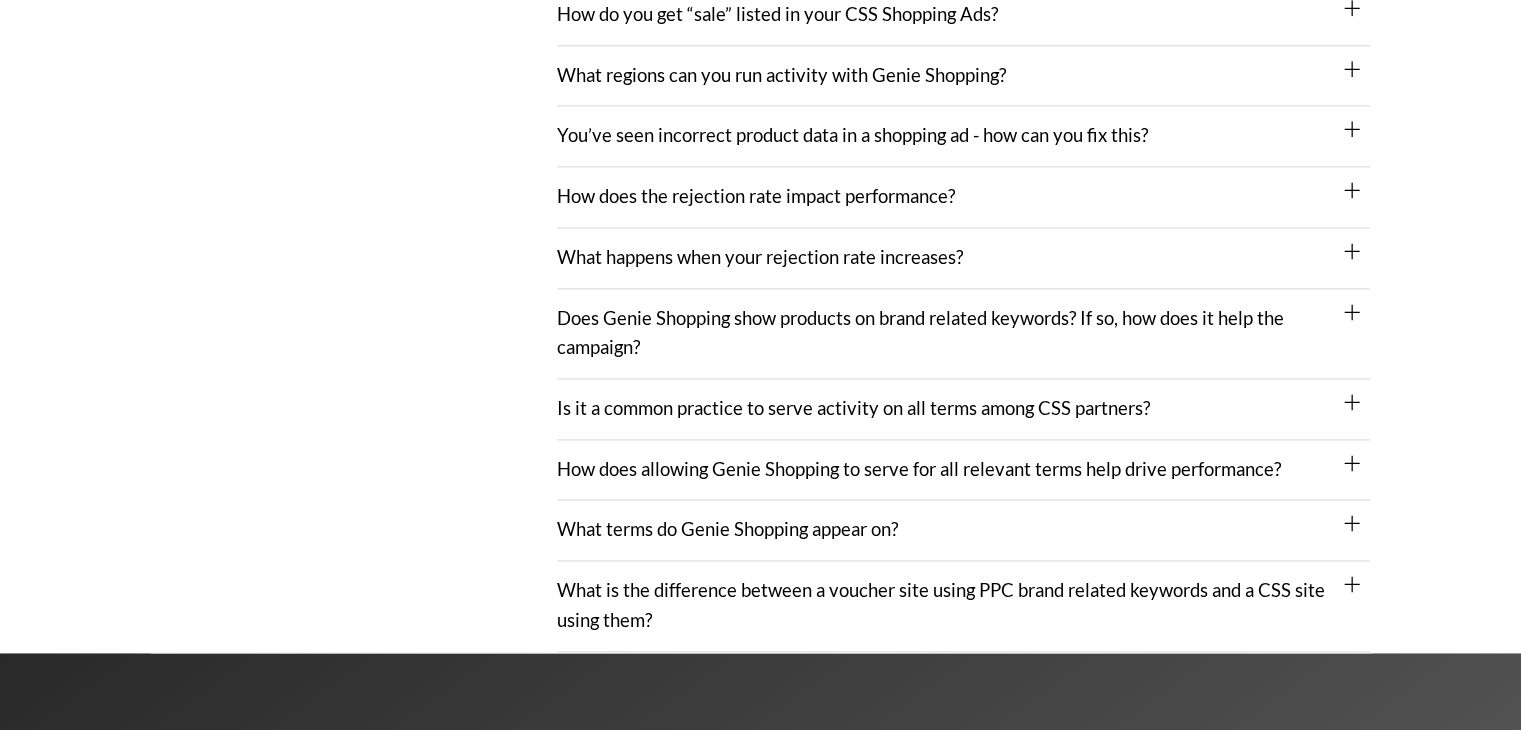 click on "Does Genie Shopping show products on brand related keywords? If so, how does it help the campaign?" at bounding box center (963, 334) 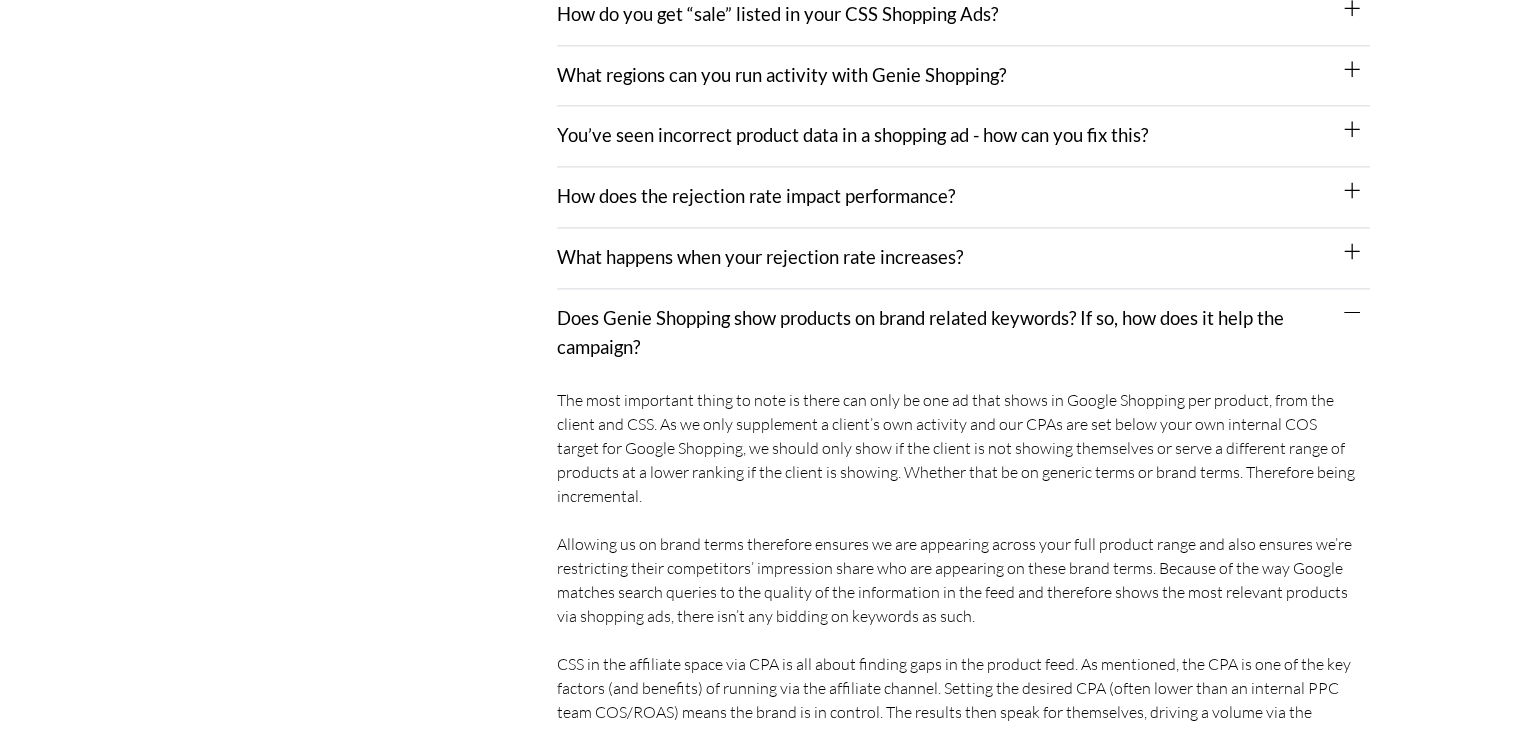 click on "Does Genie Shopping show products on brand related keywords? If so, how does it help the campaign?" at bounding box center [963, 333] 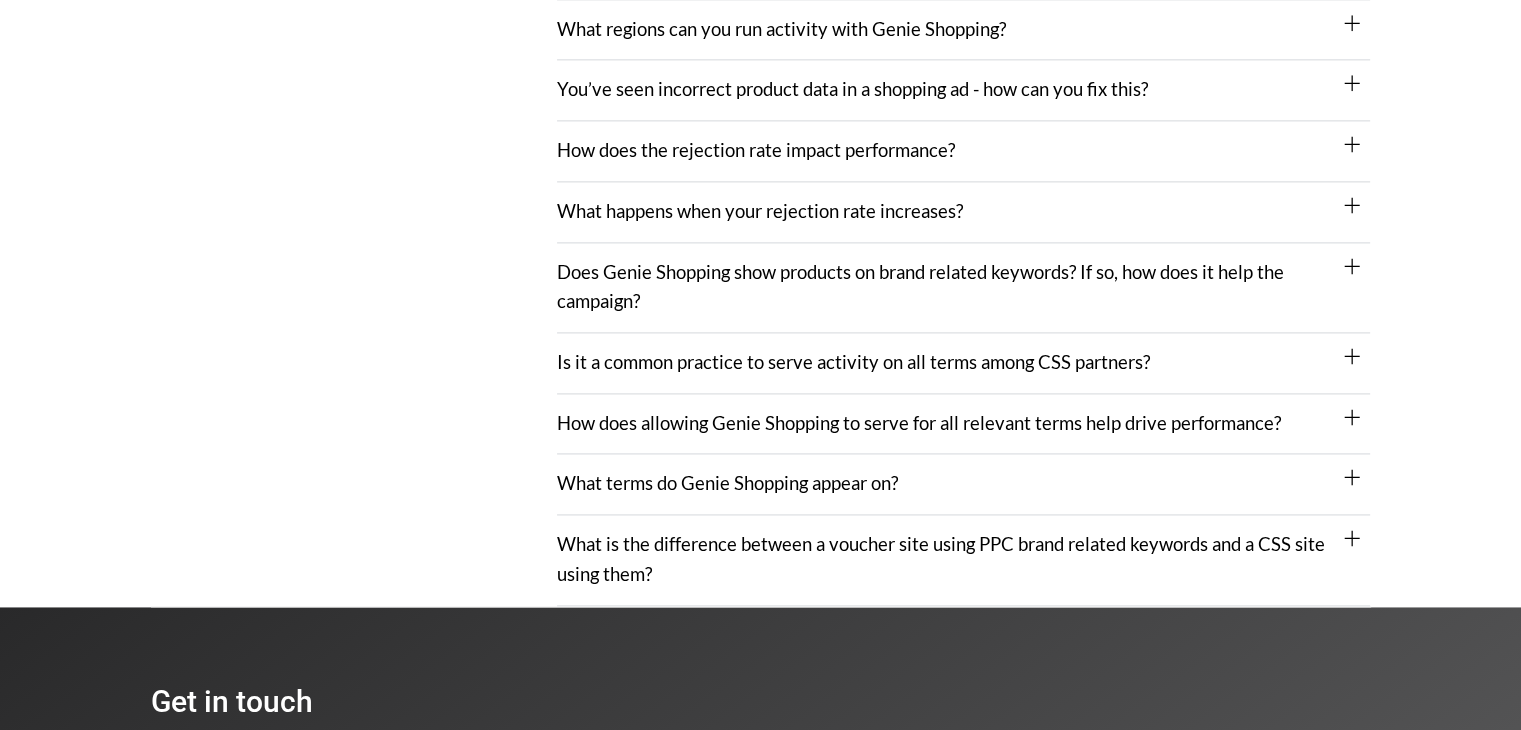 scroll, scrollTop: 2747, scrollLeft: 0, axis: vertical 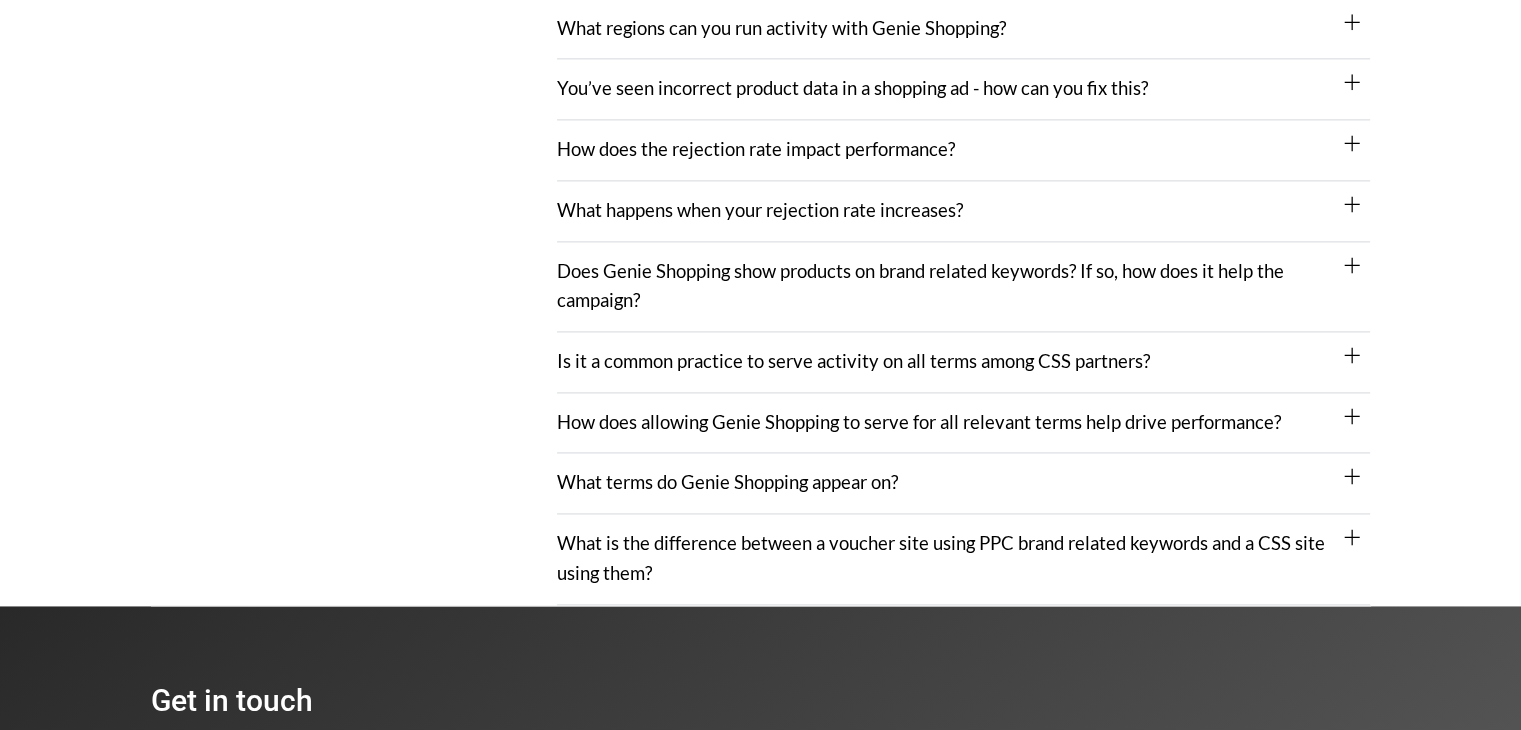 click on "Does Genie Shopping show products on brand related keywords? If so, how does it help the campaign?" at bounding box center [963, 287] 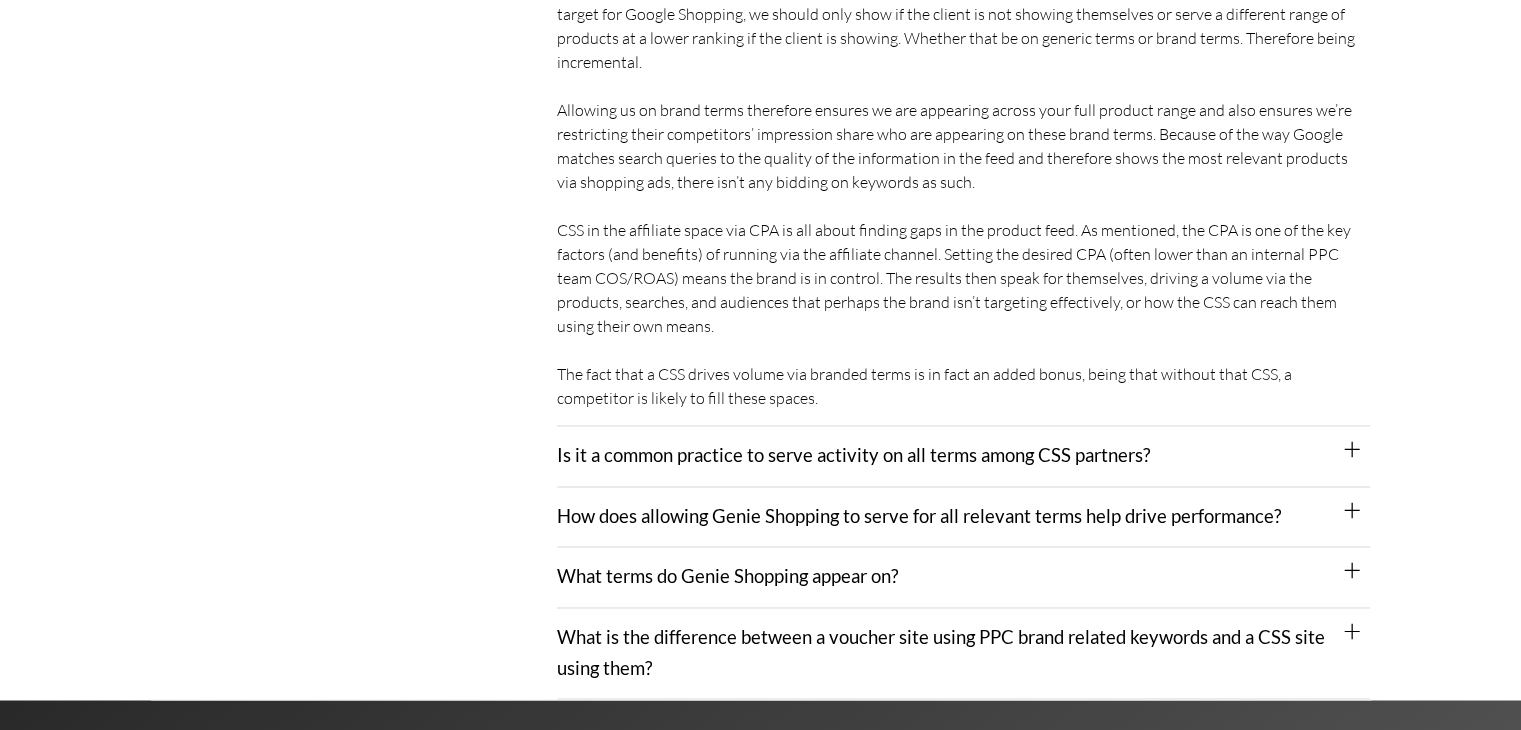 scroll, scrollTop: 3144, scrollLeft: 0, axis: vertical 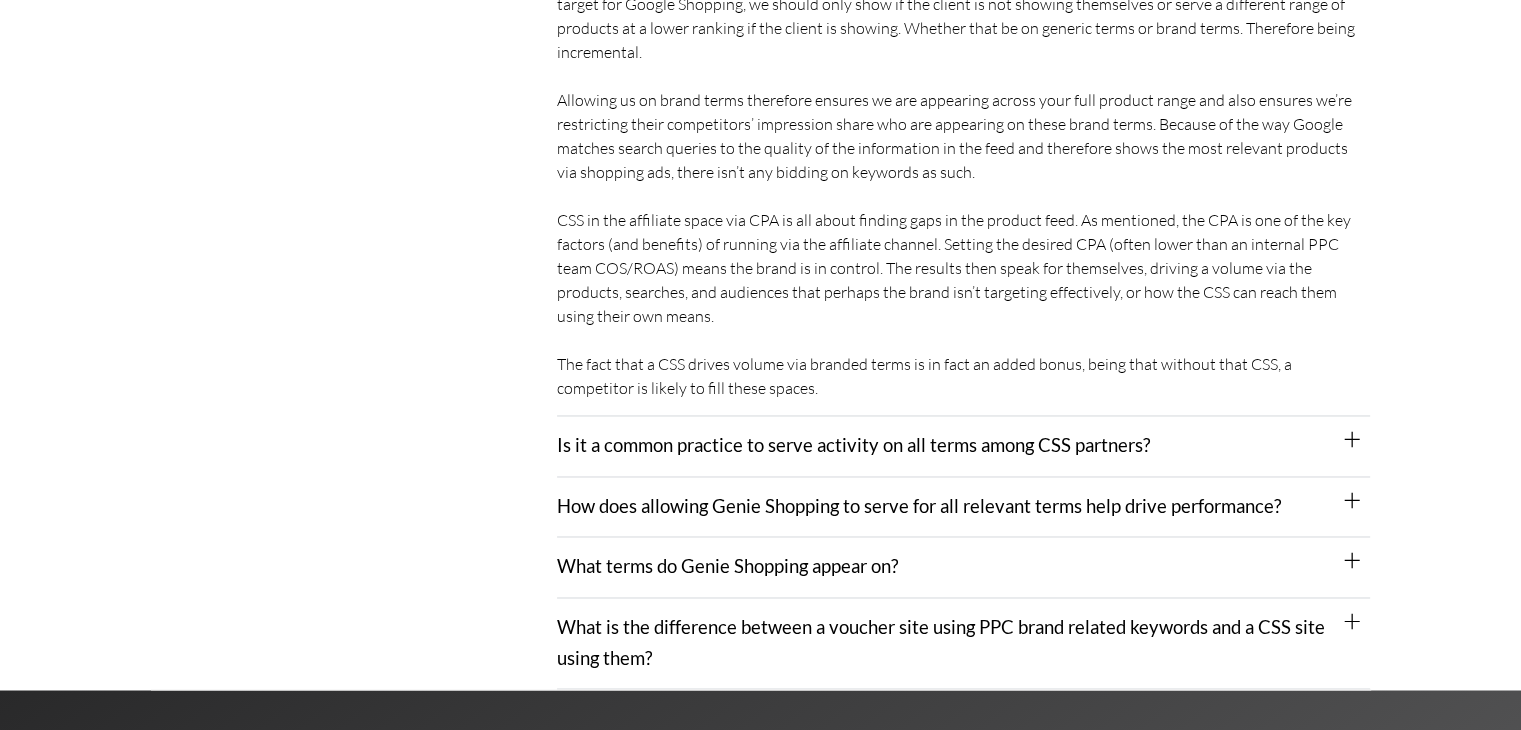 click on "Is it a common practice to serve activity on all terms among CSS partners?" at bounding box center (853, 445) 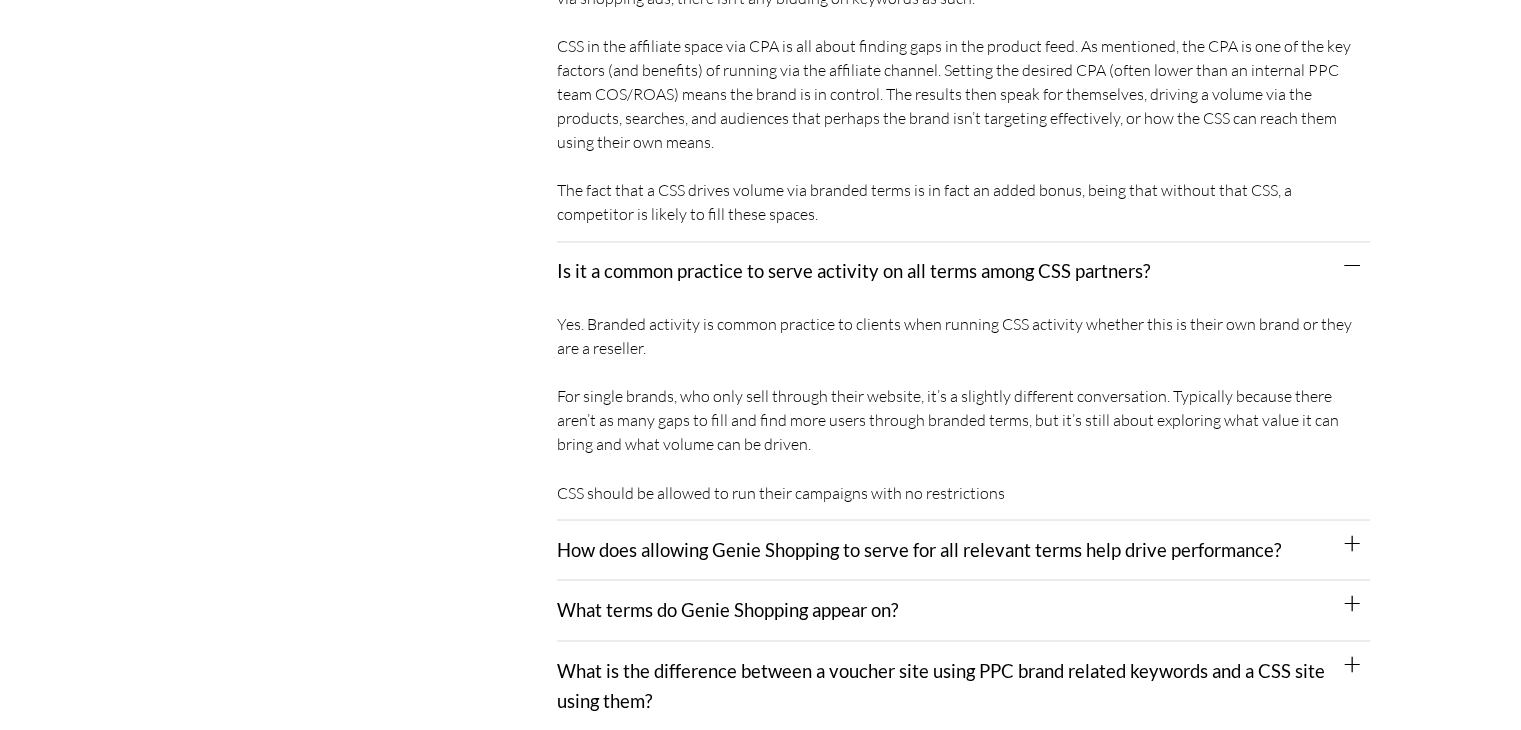 scroll, scrollTop: 3319, scrollLeft: 0, axis: vertical 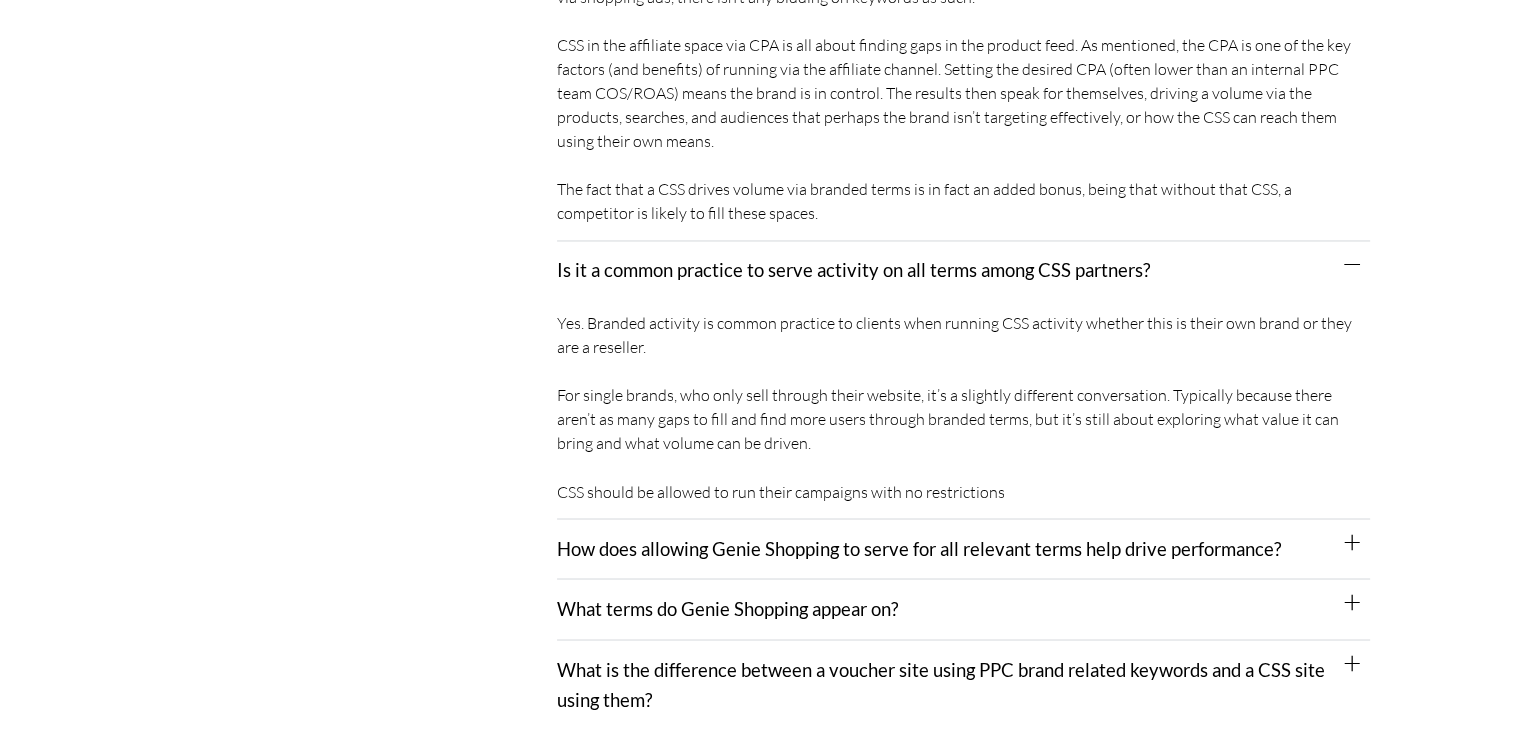 click on "How does allowing Genie Shopping to serve for all relevant terms help drive performance?" at bounding box center (963, 549) 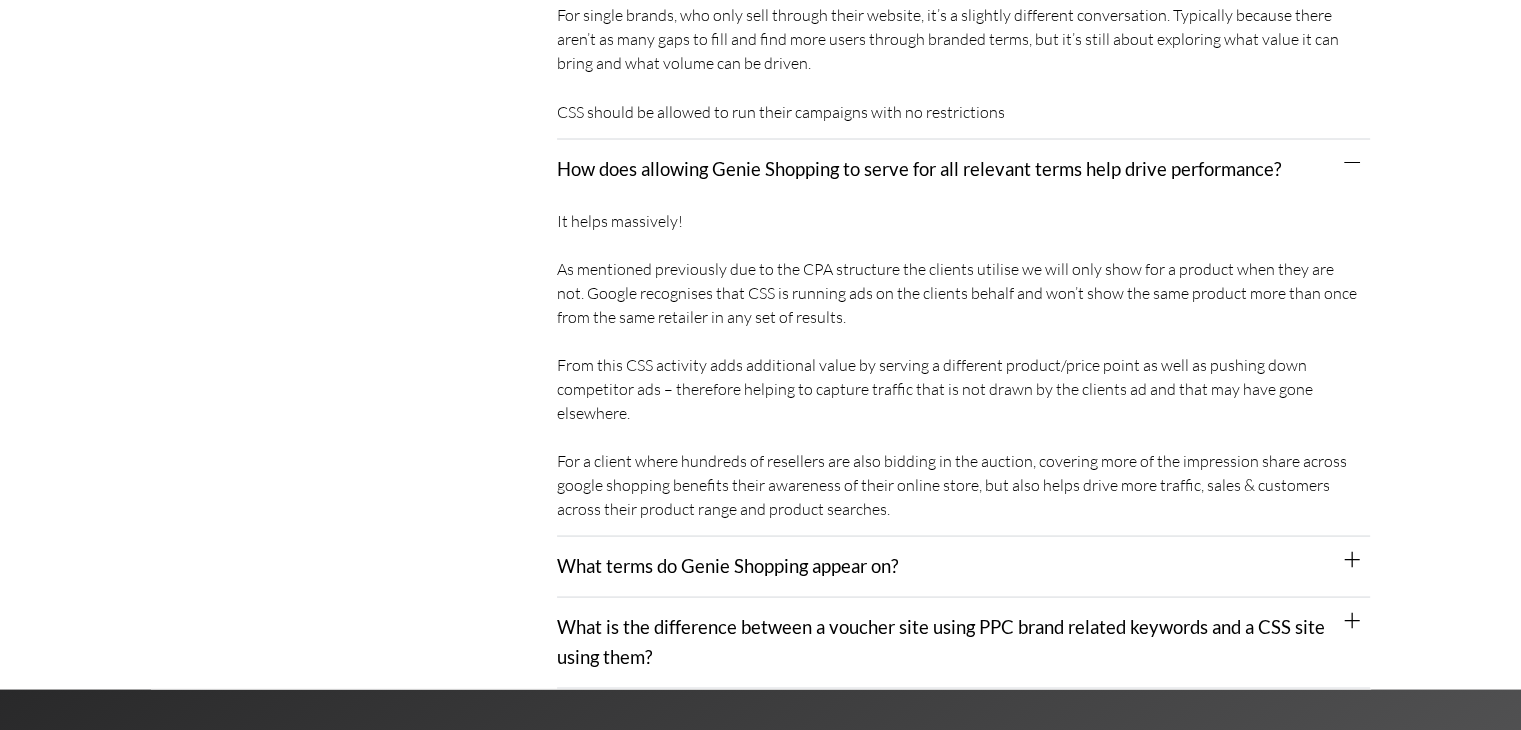 scroll, scrollTop: 3707, scrollLeft: 0, axis: vertical 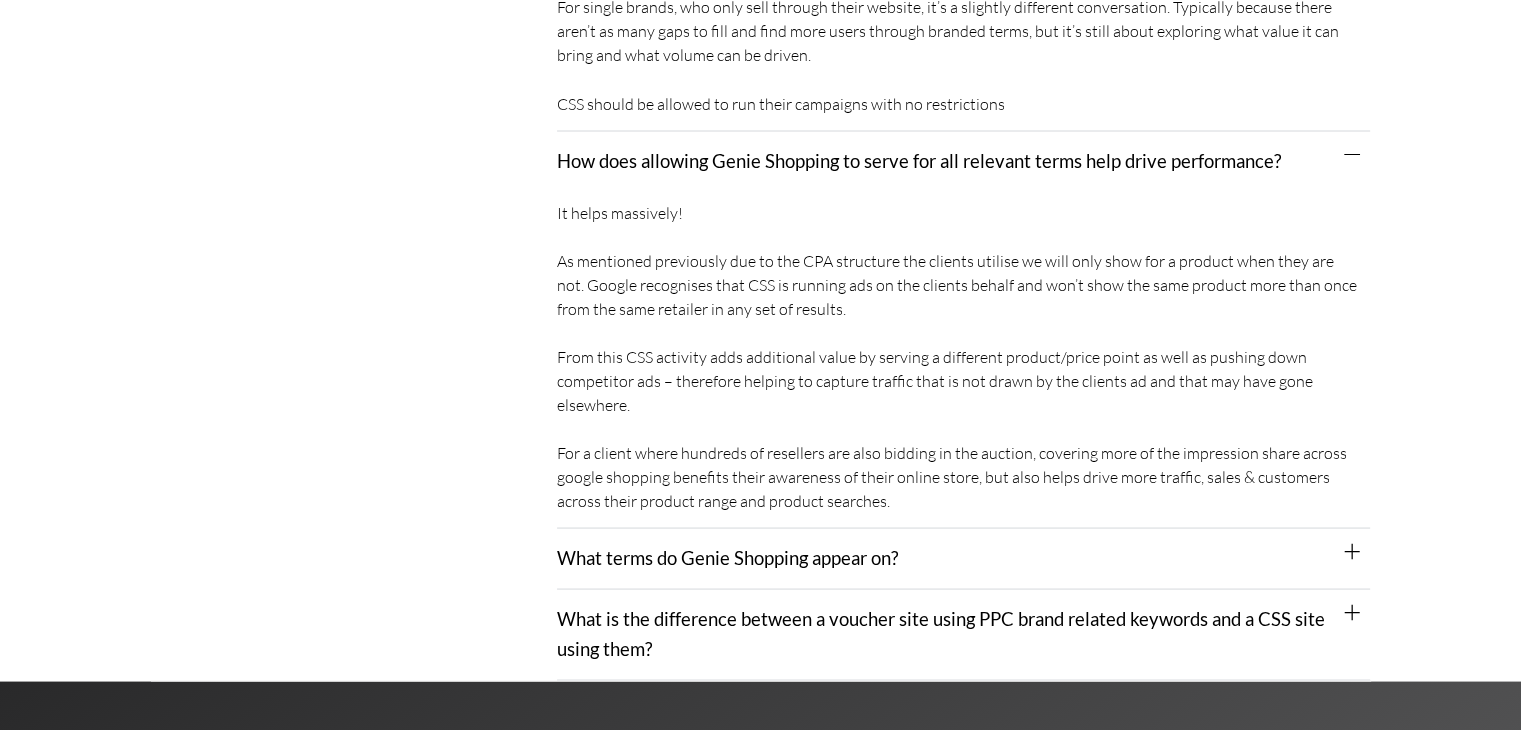 click on "What is the difference between a voucher site using PPC brand related keywords and a CSS site using them?" at bounding box center (963, 634) 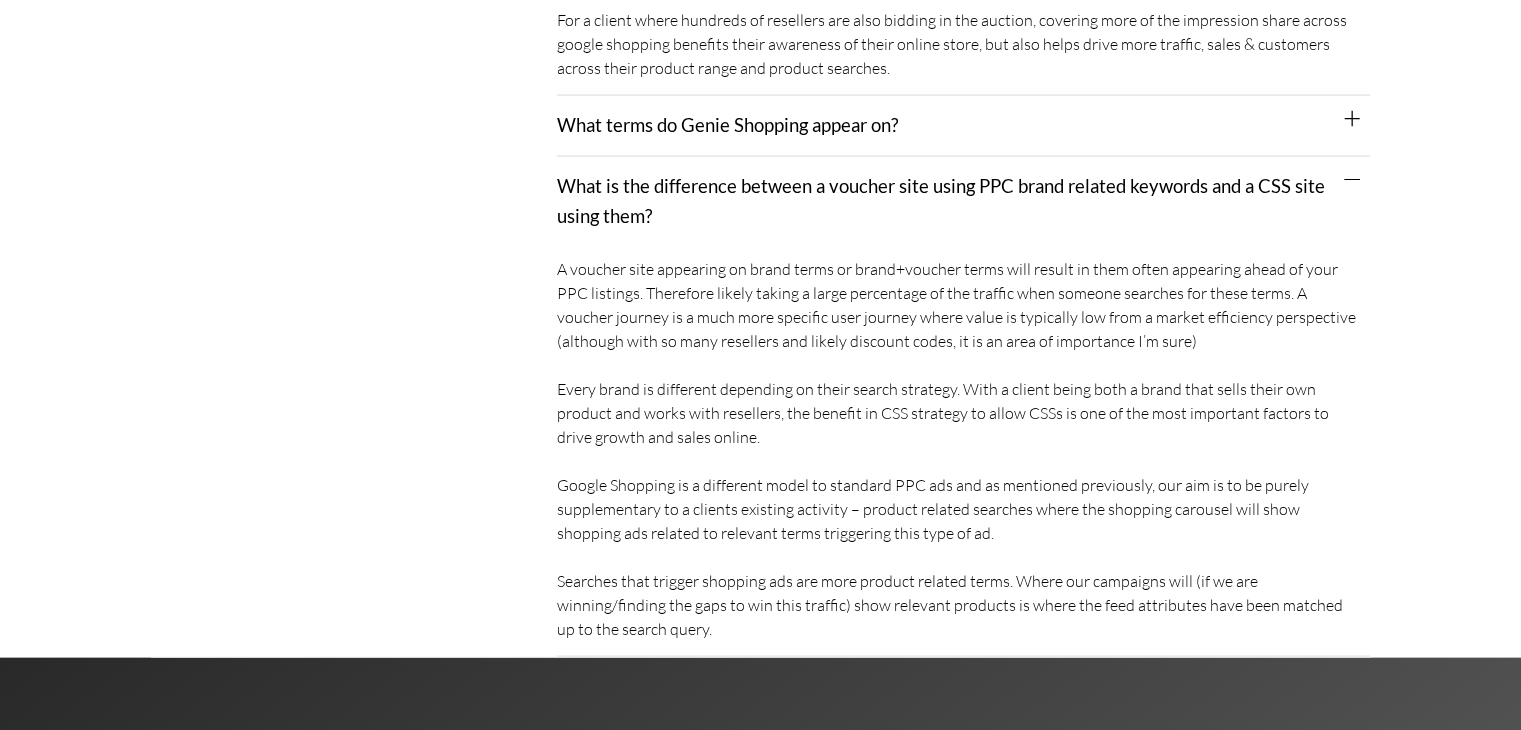 scroll, scrollTop: 4140, scrollLeft: 0, axis: vertical 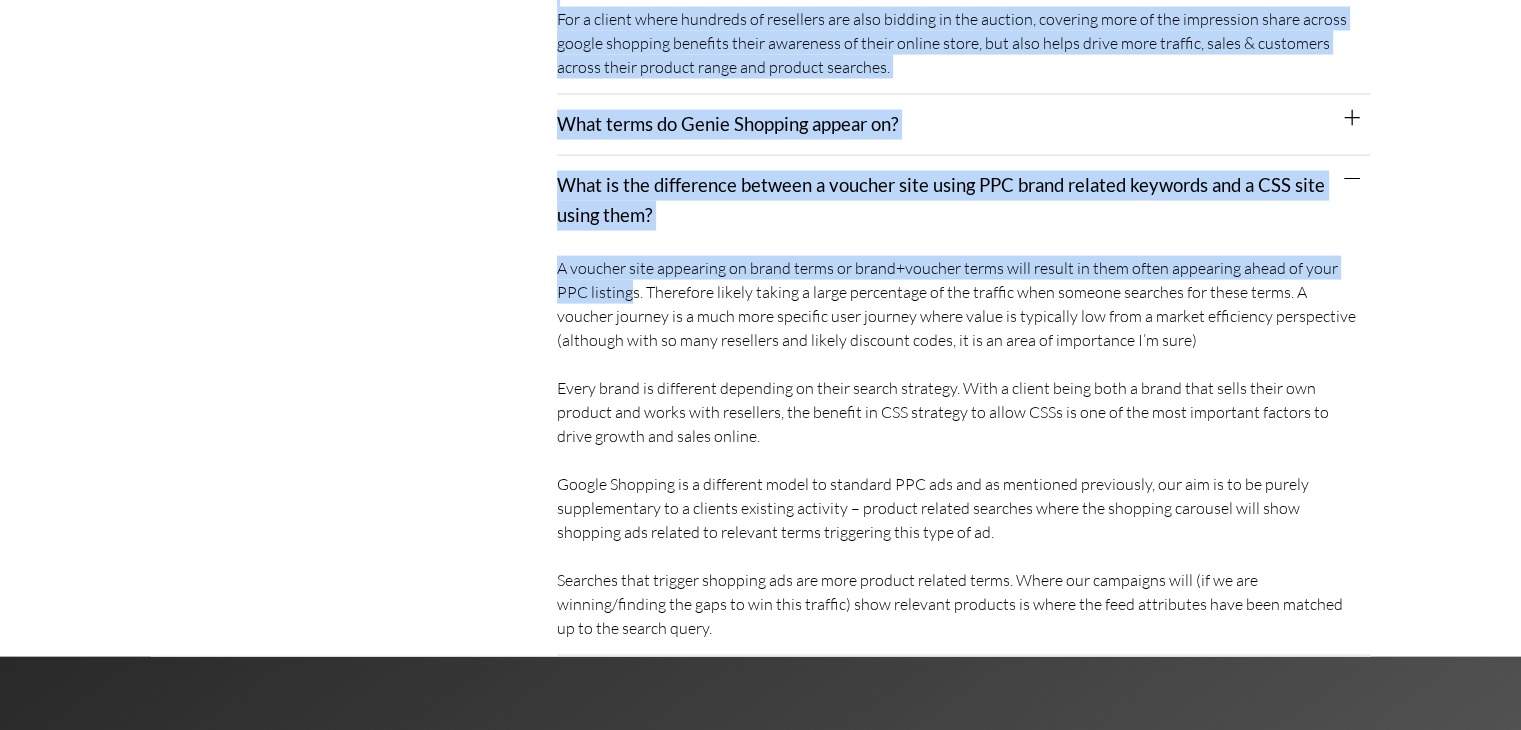 drag, startPoint x: 543, startPoint y: 161, endPoint x: 634, endPoint y: 262, distance: 135.94852 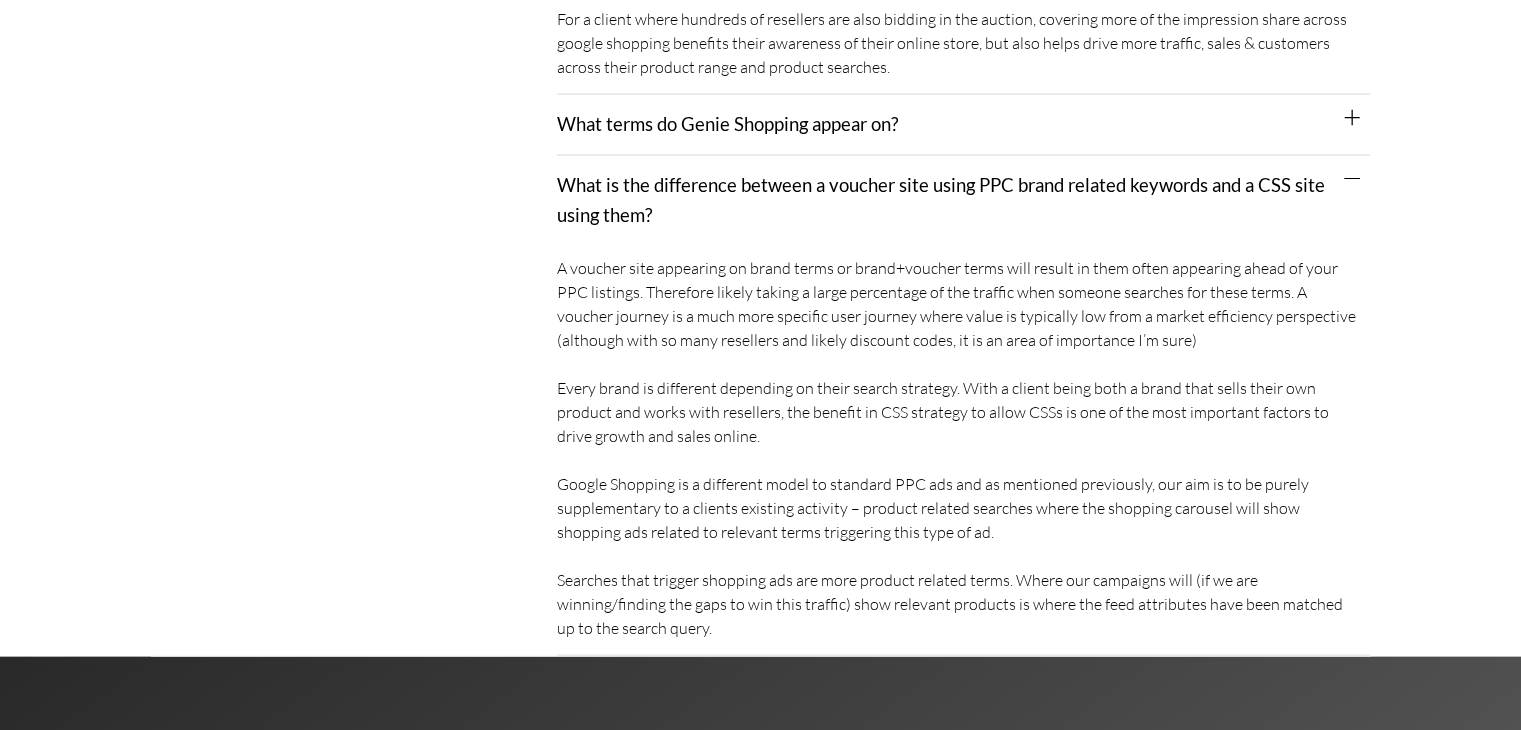 click on "What terms do Genie Shopping appear on?" at bounding box center [727, 124] 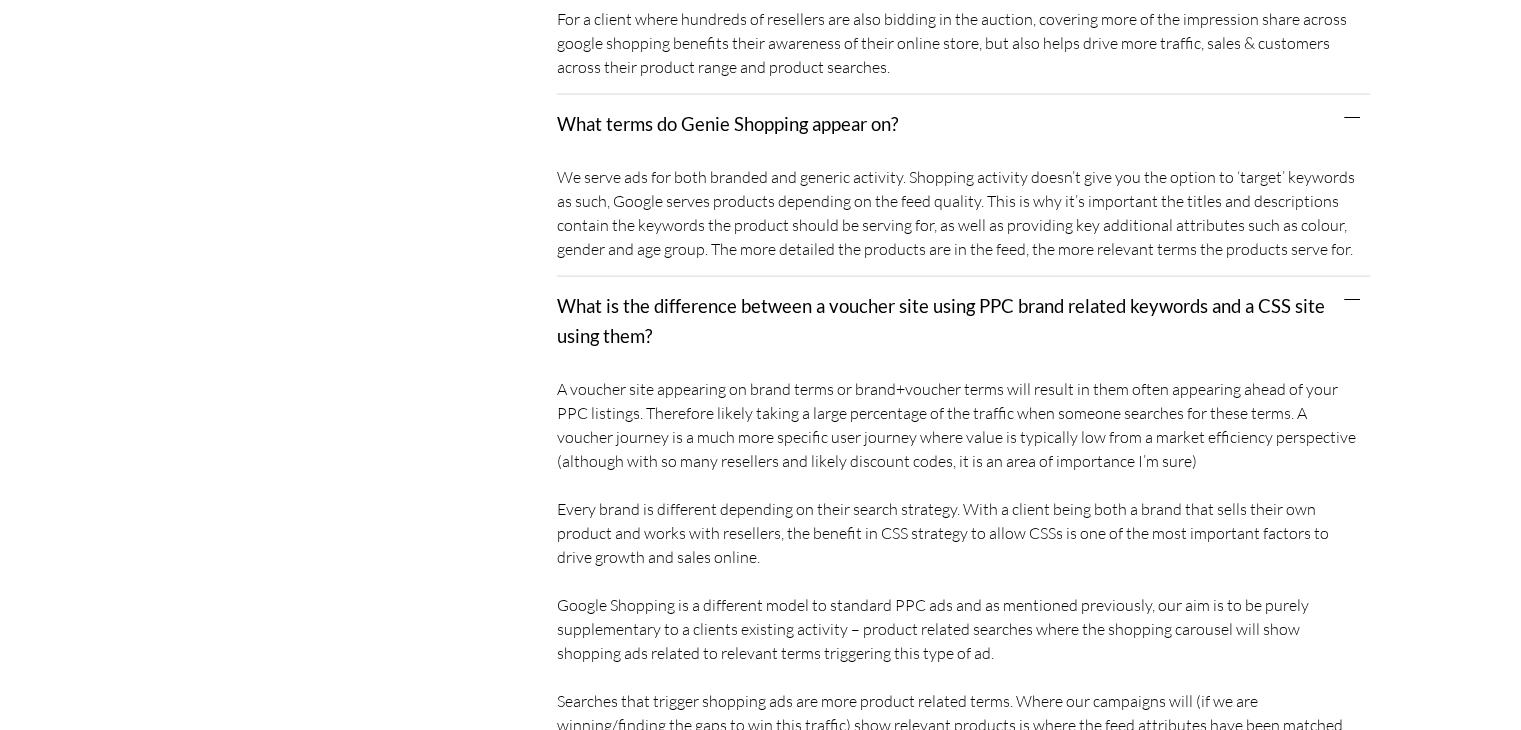 drag, startPoint x: 518, startPoint y: 93, endPoint x: 448, endPoint y: 367, distance: 282.8003 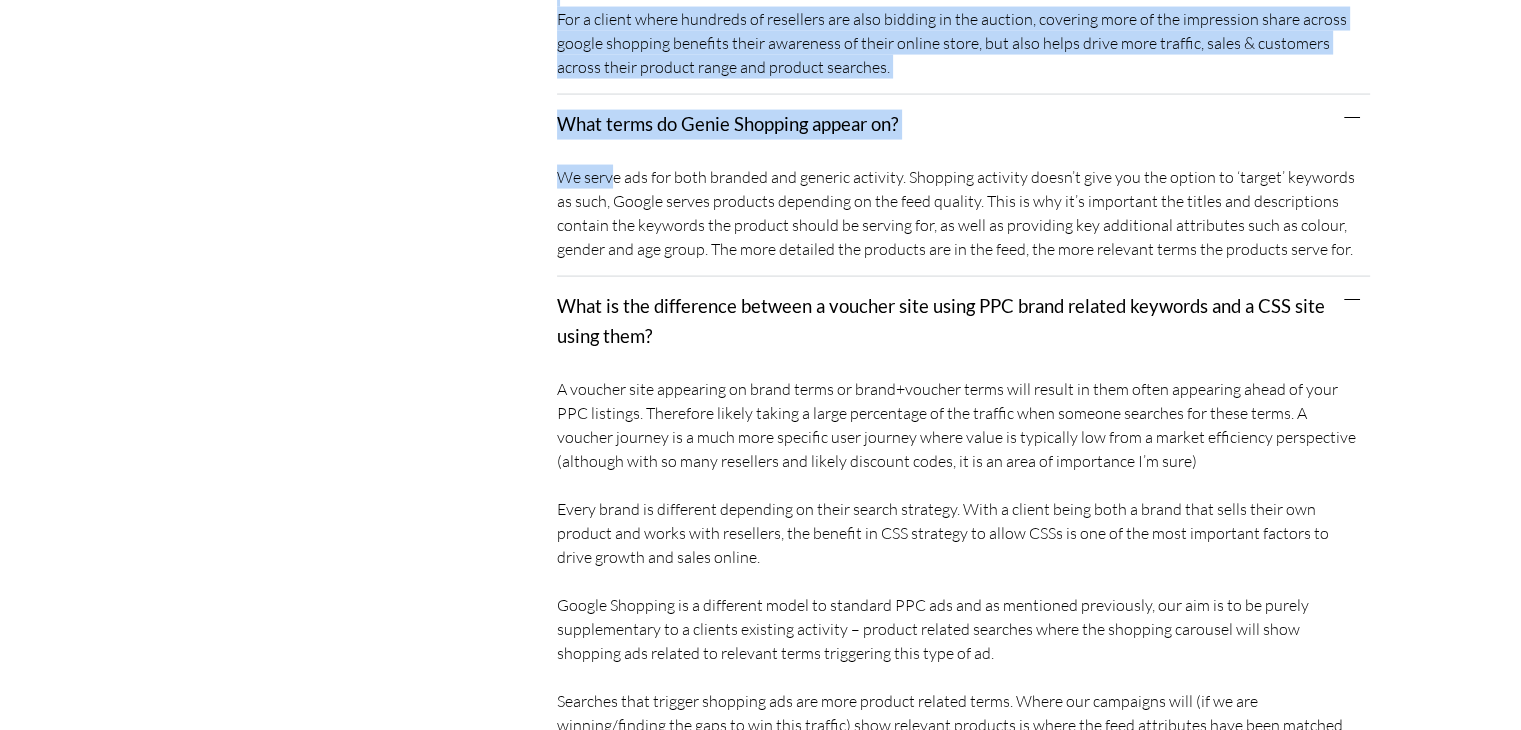 drag, startPoint x: 536, startPoint y: 102, endPoint x: 612, endPoint y: 130, distance: 80.99383 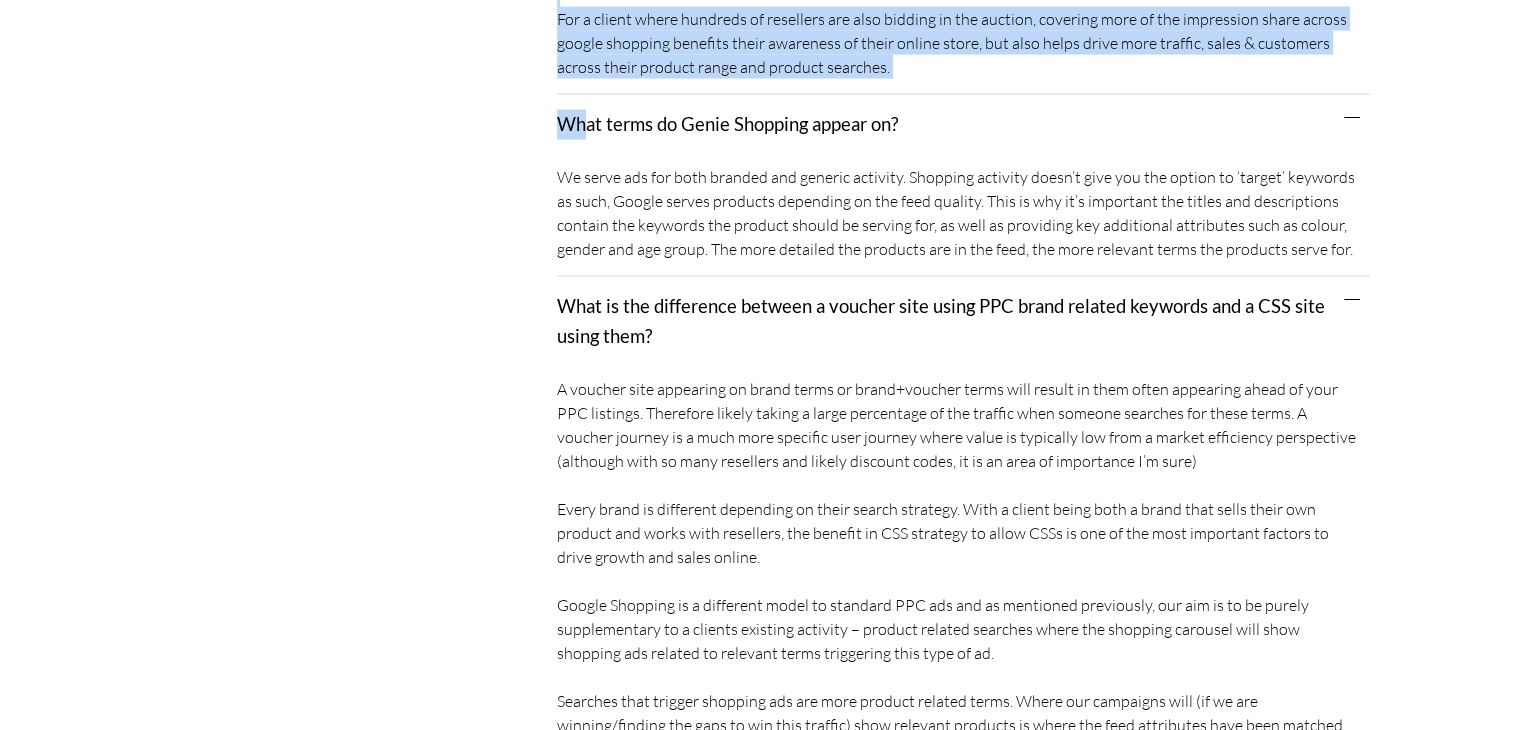 drag, startPoint x: 549, startPoint y: 101, endPoint x: 583, endPoint y: 103, distance: 34.058773 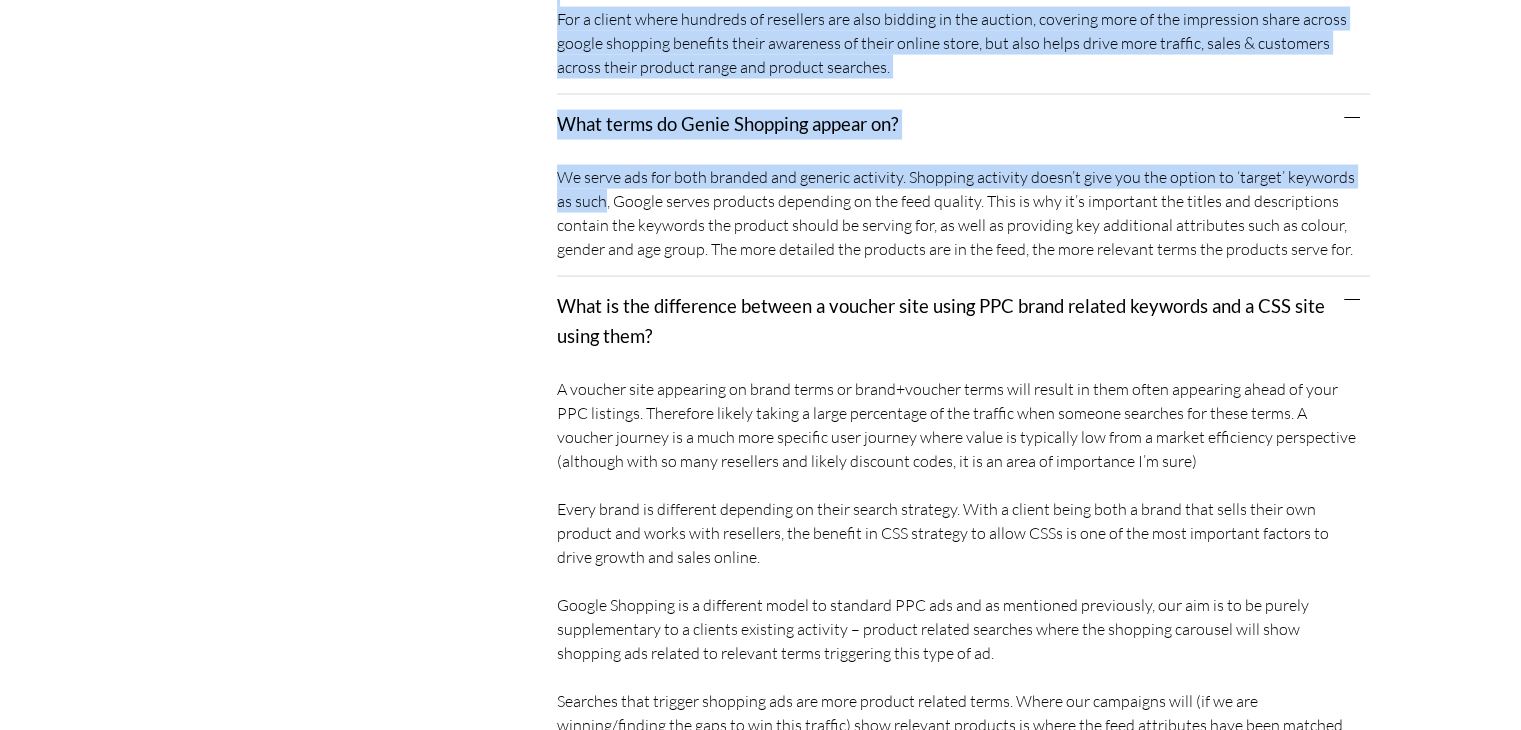 drag, startPoint x: 542, startPoint y: 125, endPoint x: 605, endPoint y: 168, distance: 76.27582 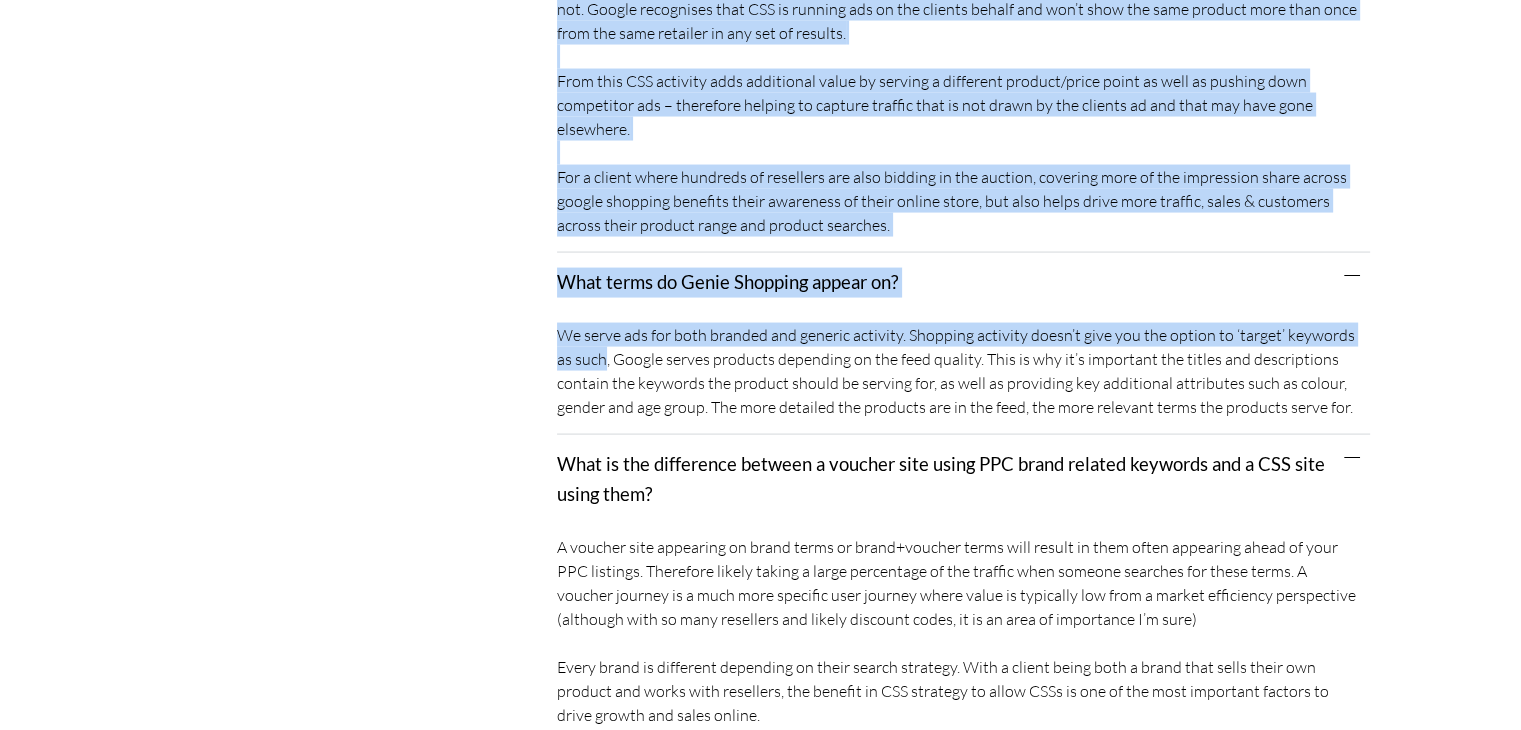 scroll, scrollTop: 3983, scrollLeft: 0, axis: vertical 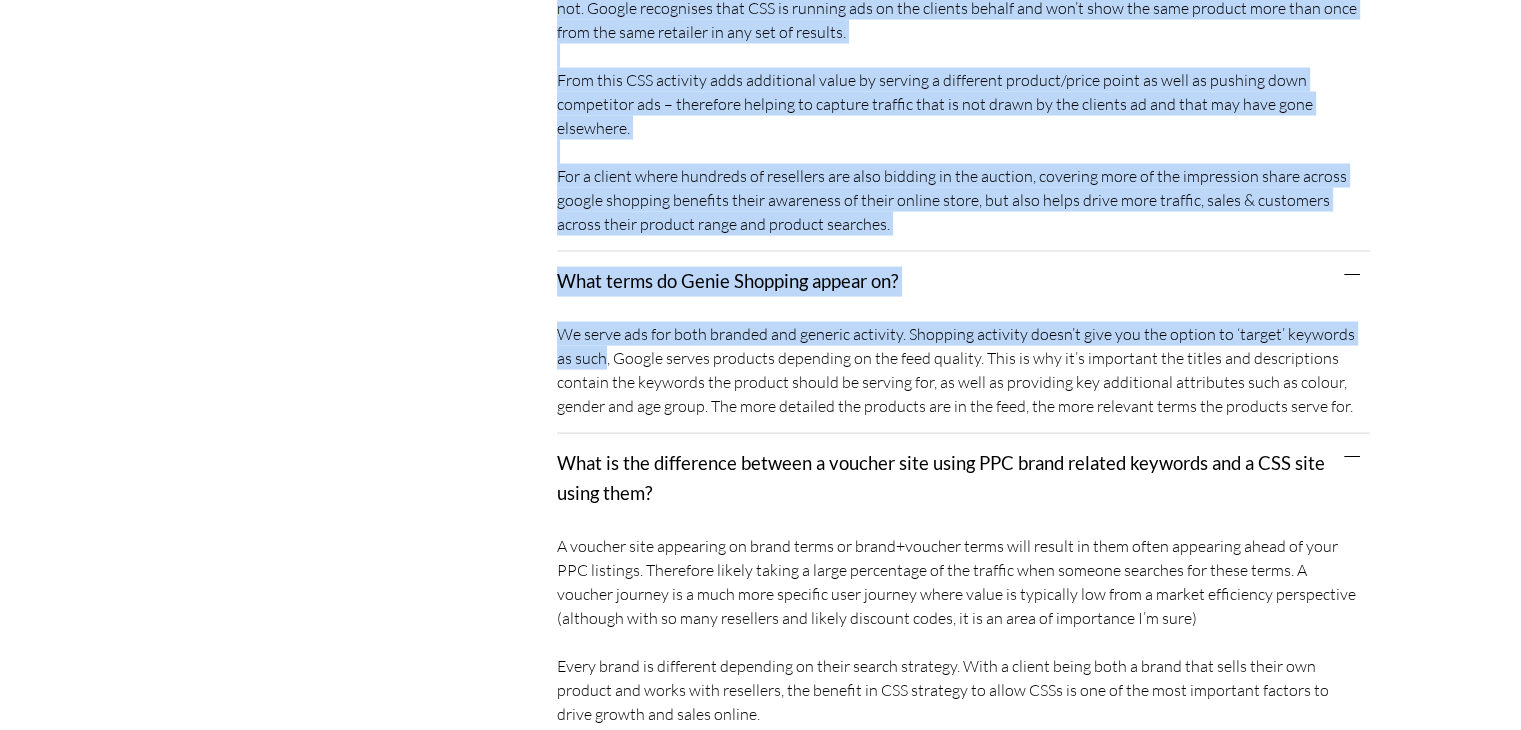 click on "Existing Clients" at bounding box center [354, -979] 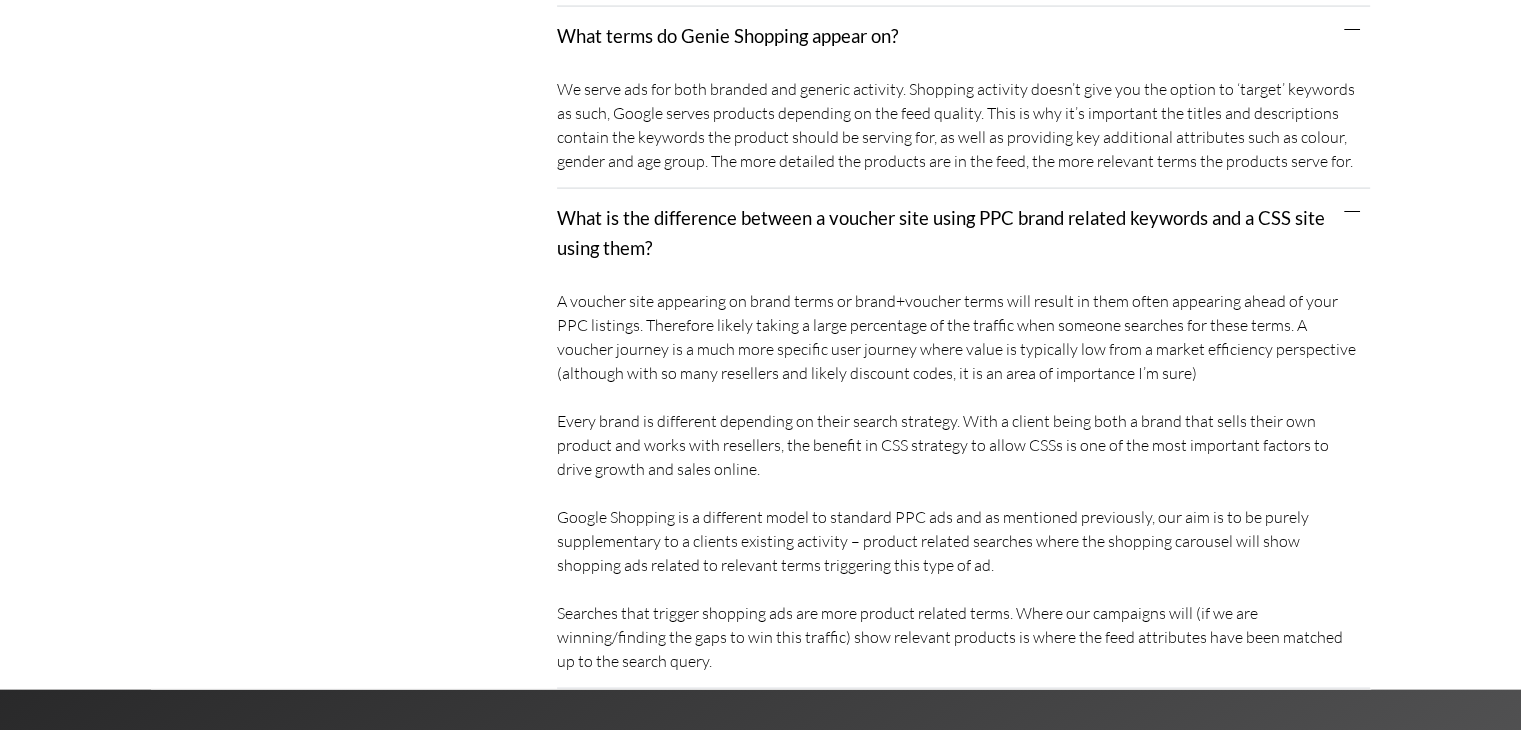 scroll, scrollTop: 4230, scrollLeft: 0, axis: vertical 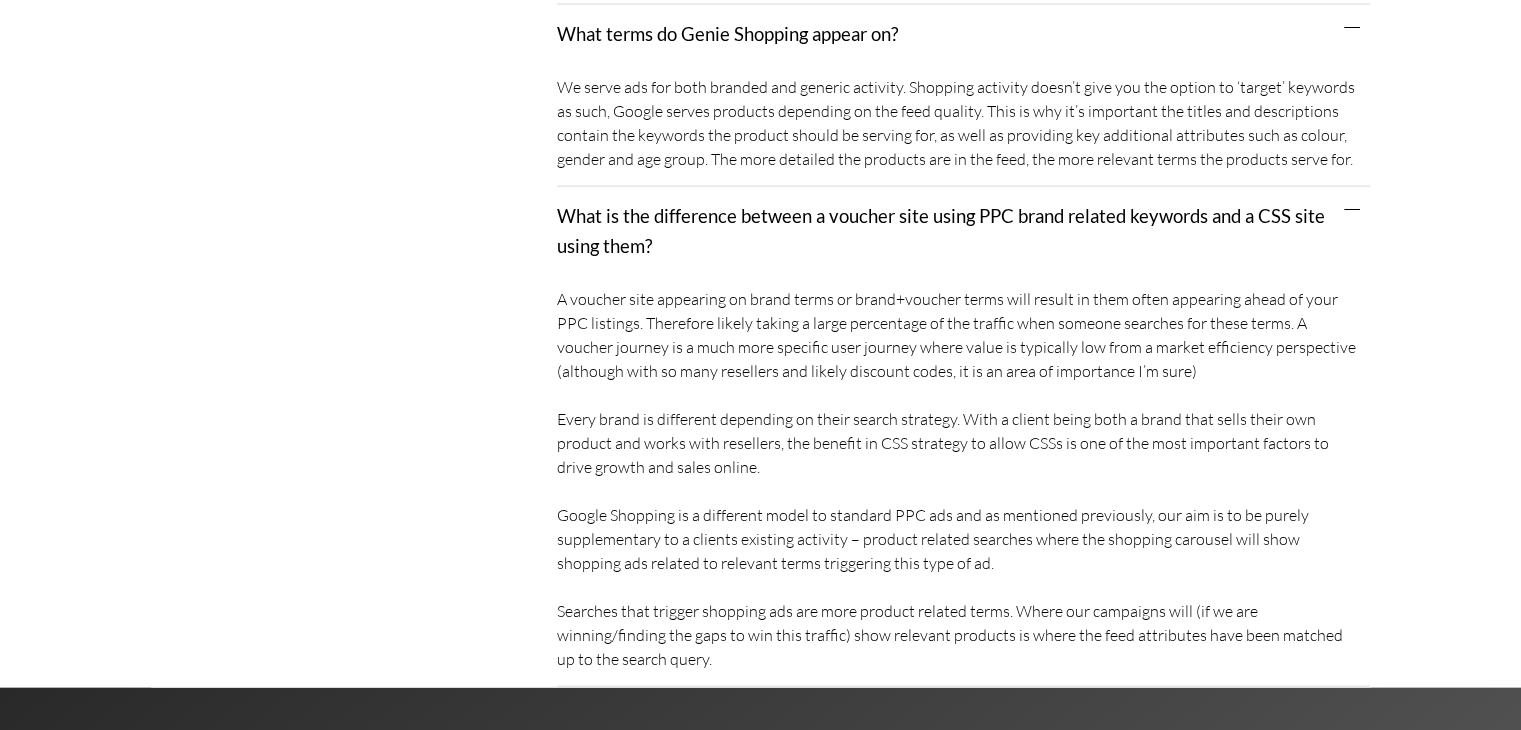 drag, startPoint x: 710, startPoint y: 642, endPoint x: 550, endPoint y: 30, distance: 632.56934 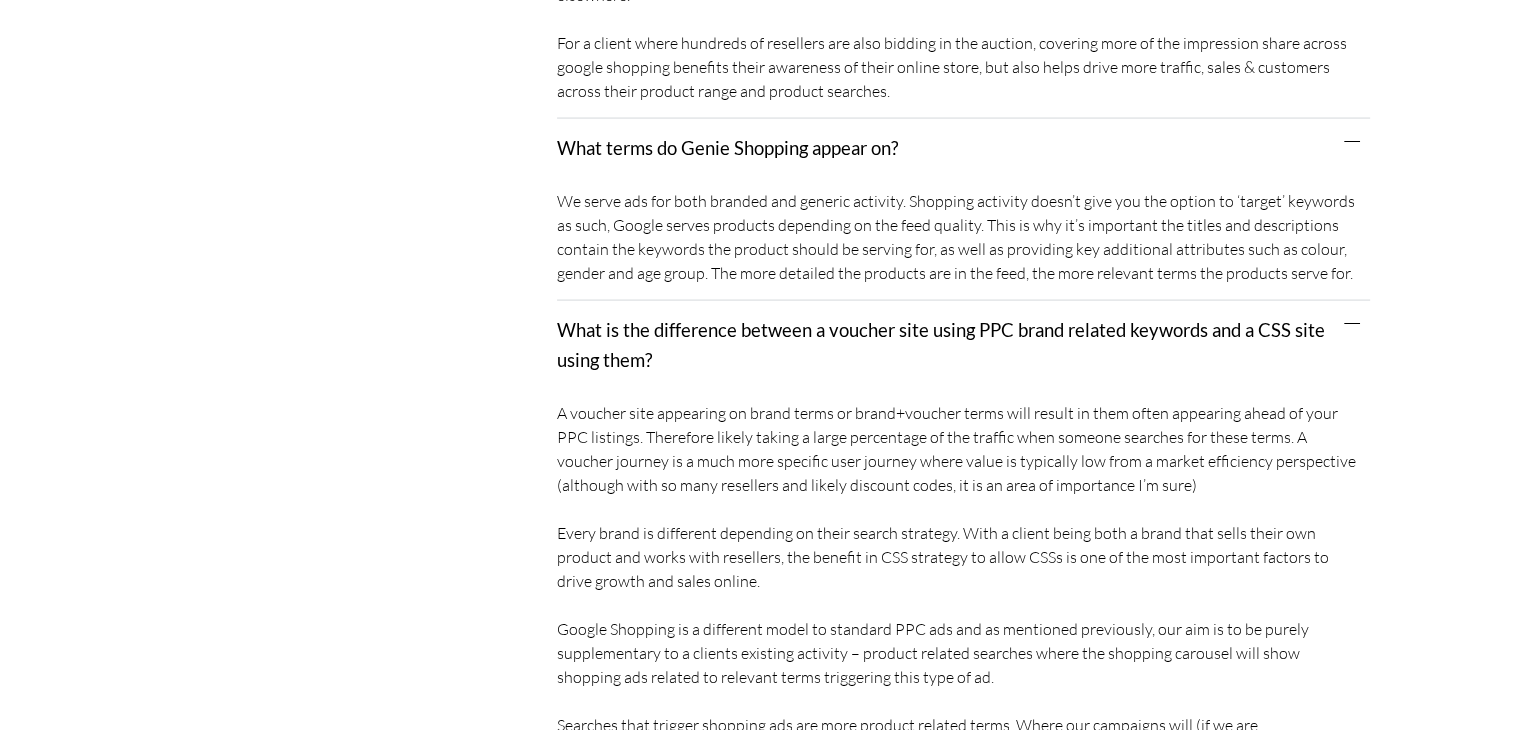 scroll, scrollTop: 4115, scrollLeft: 0, axis: vertical 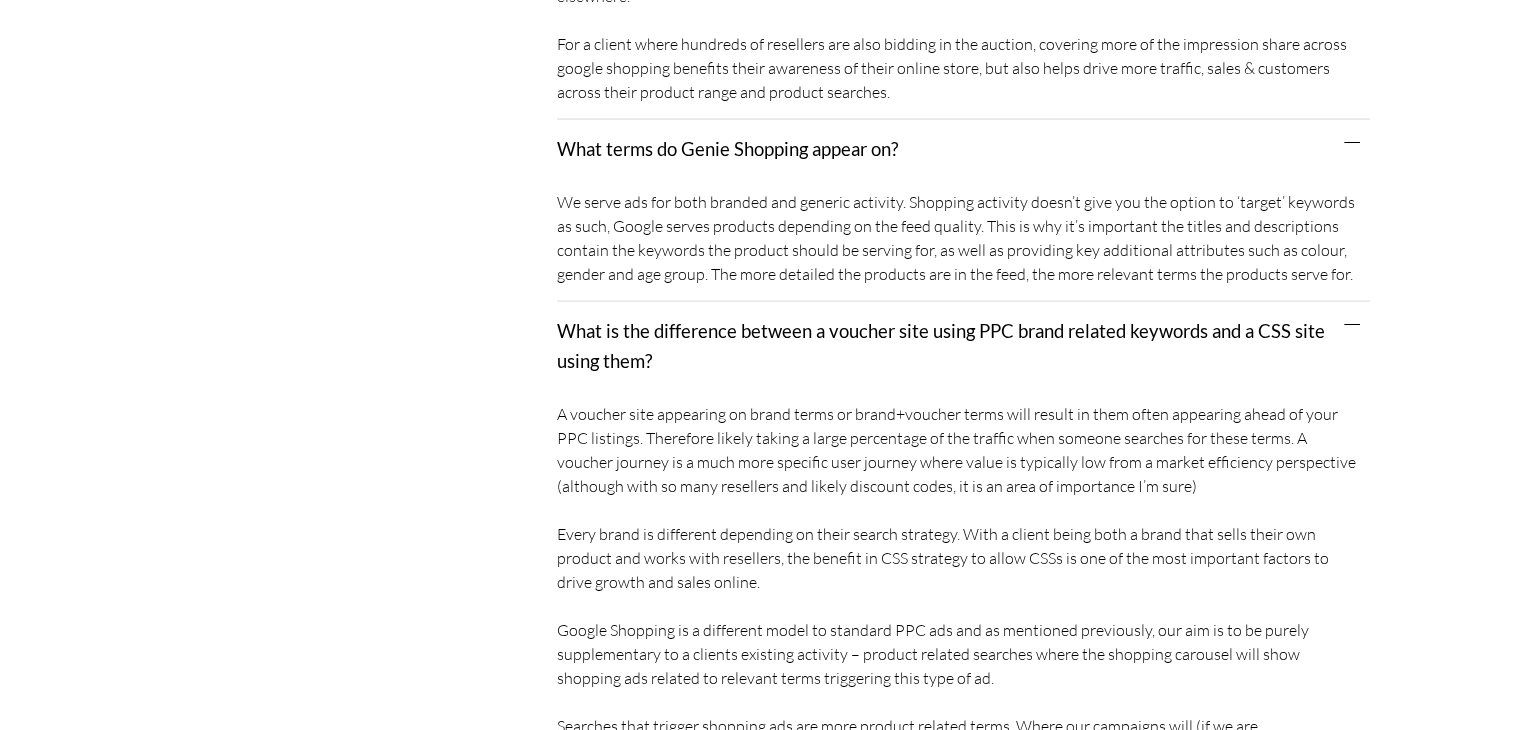 click on "Existing Clients" at bounding box center [354, -1111] 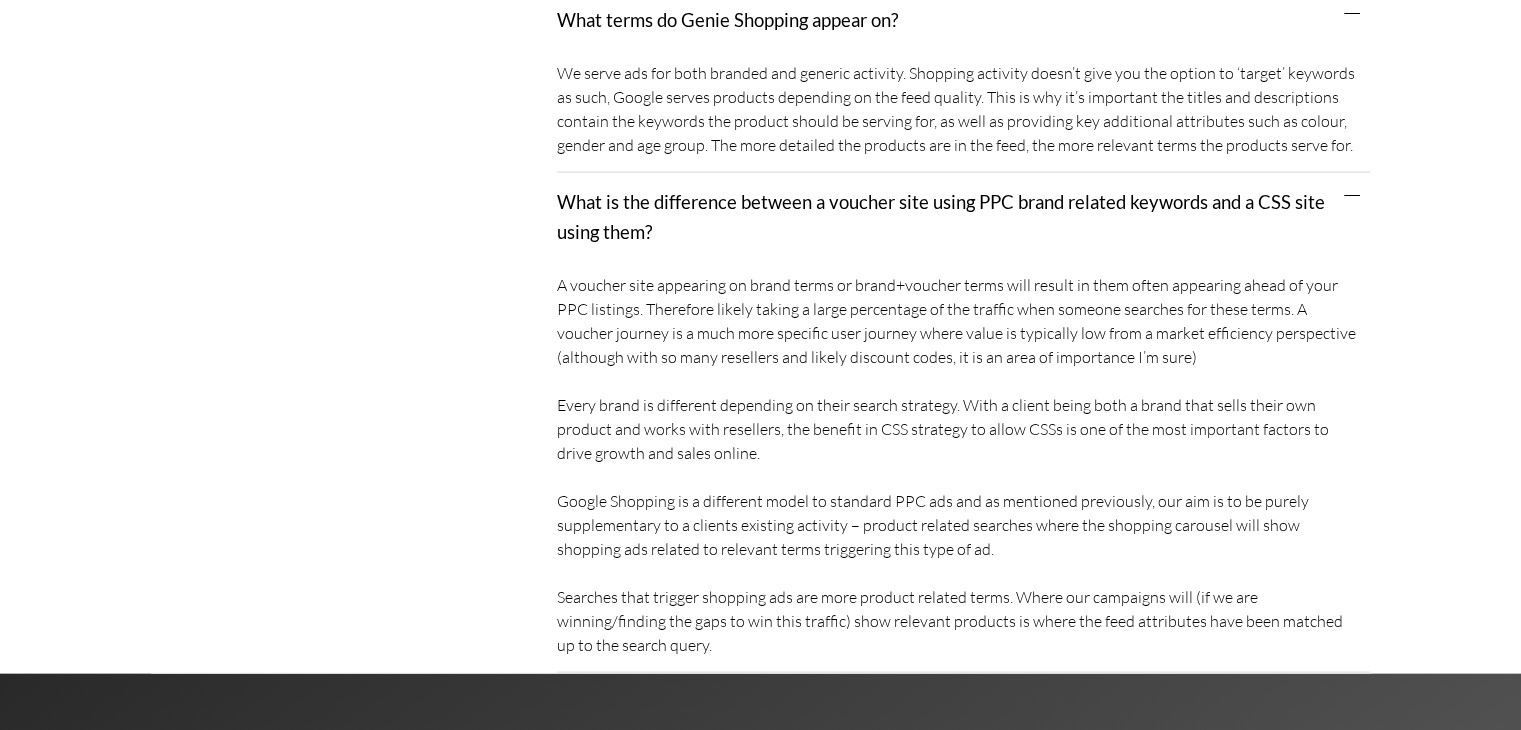 scroll, scrollTop: 4247, scrollLeft: 0, axis: vertical 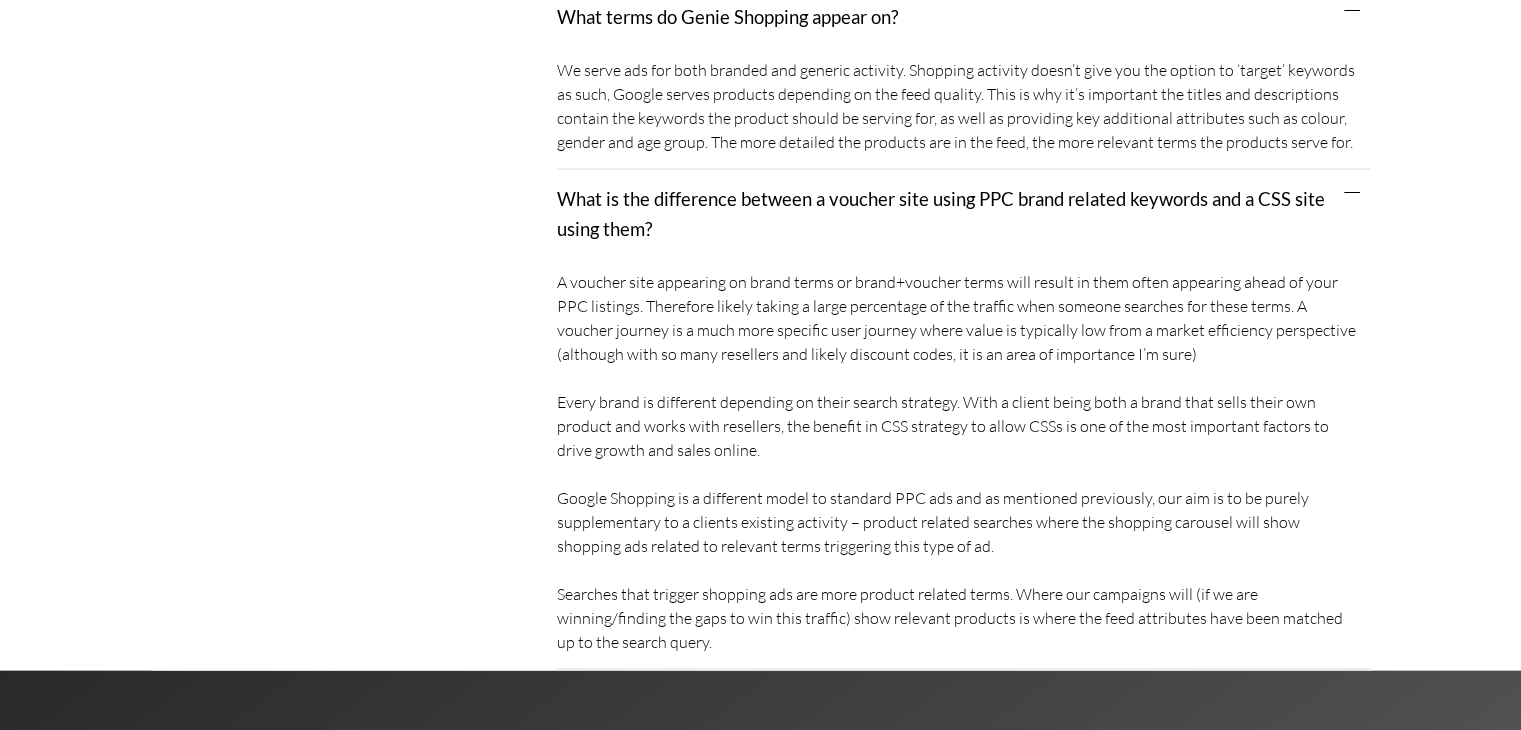 drag, startPoint x: 713, startPoint y: 621, endPoint x: 563, endPoint y: 171, distance: 474.34164 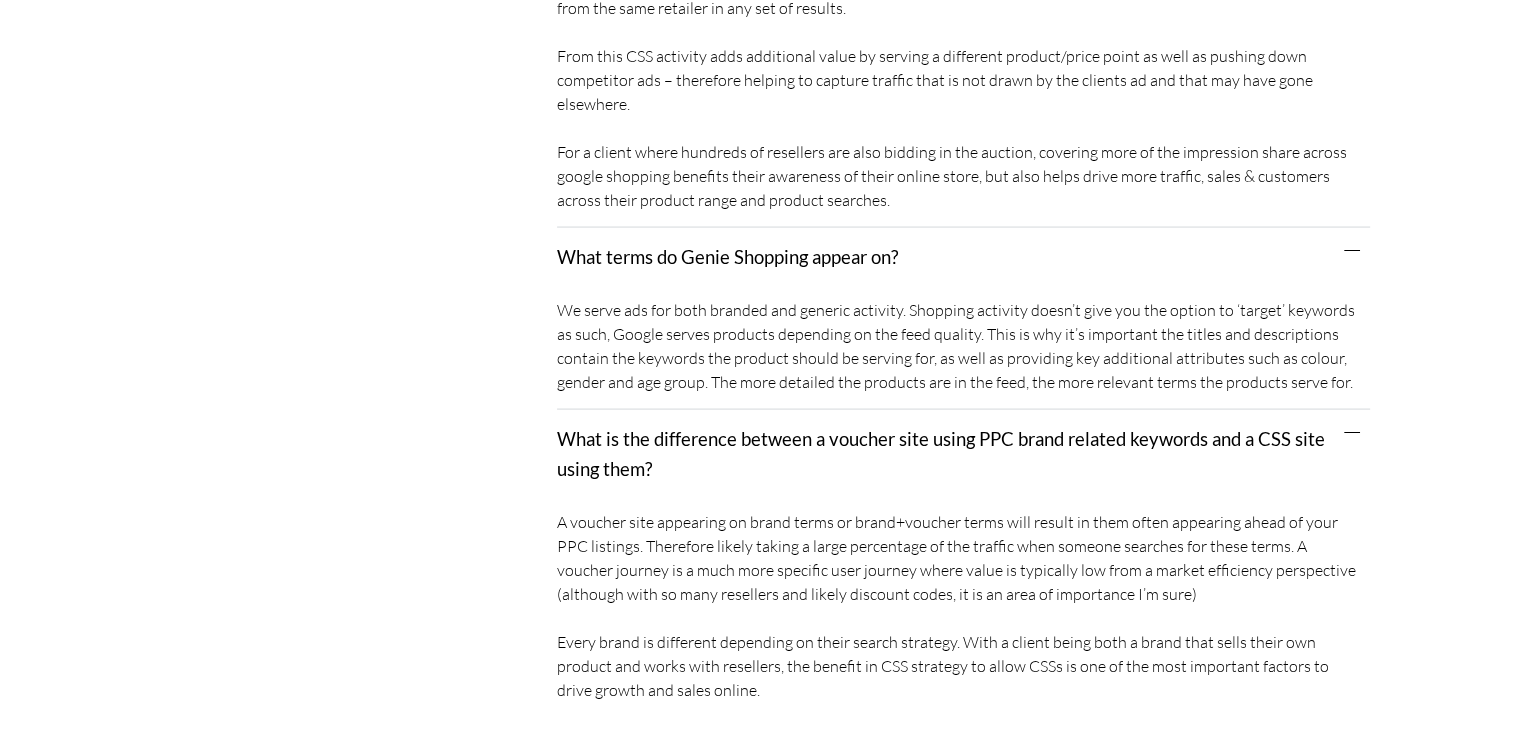 scroll, scrollTop: 4006, scrollLeft: 0, axis: vertical 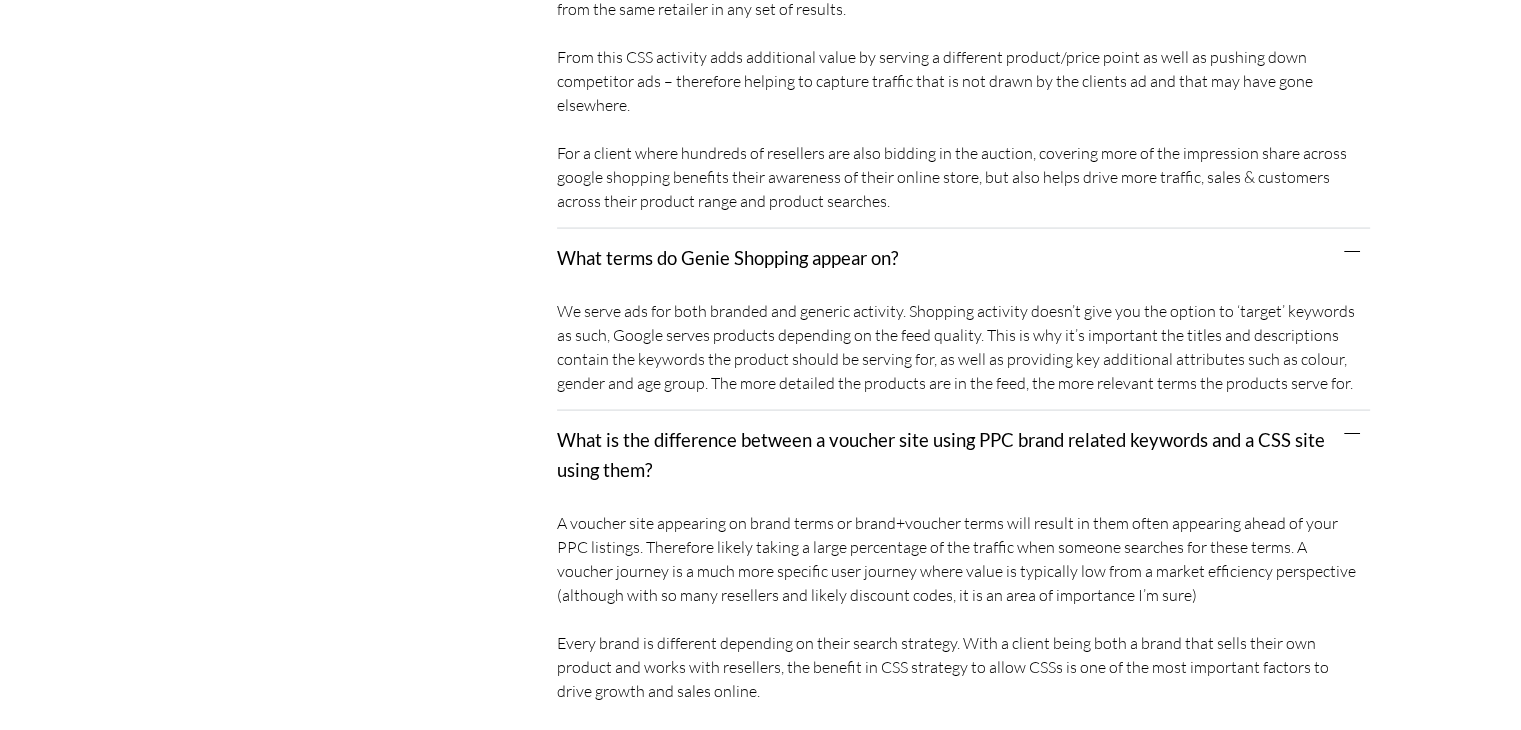 click on "Existing Clients" at bounding box center (354, -1002) 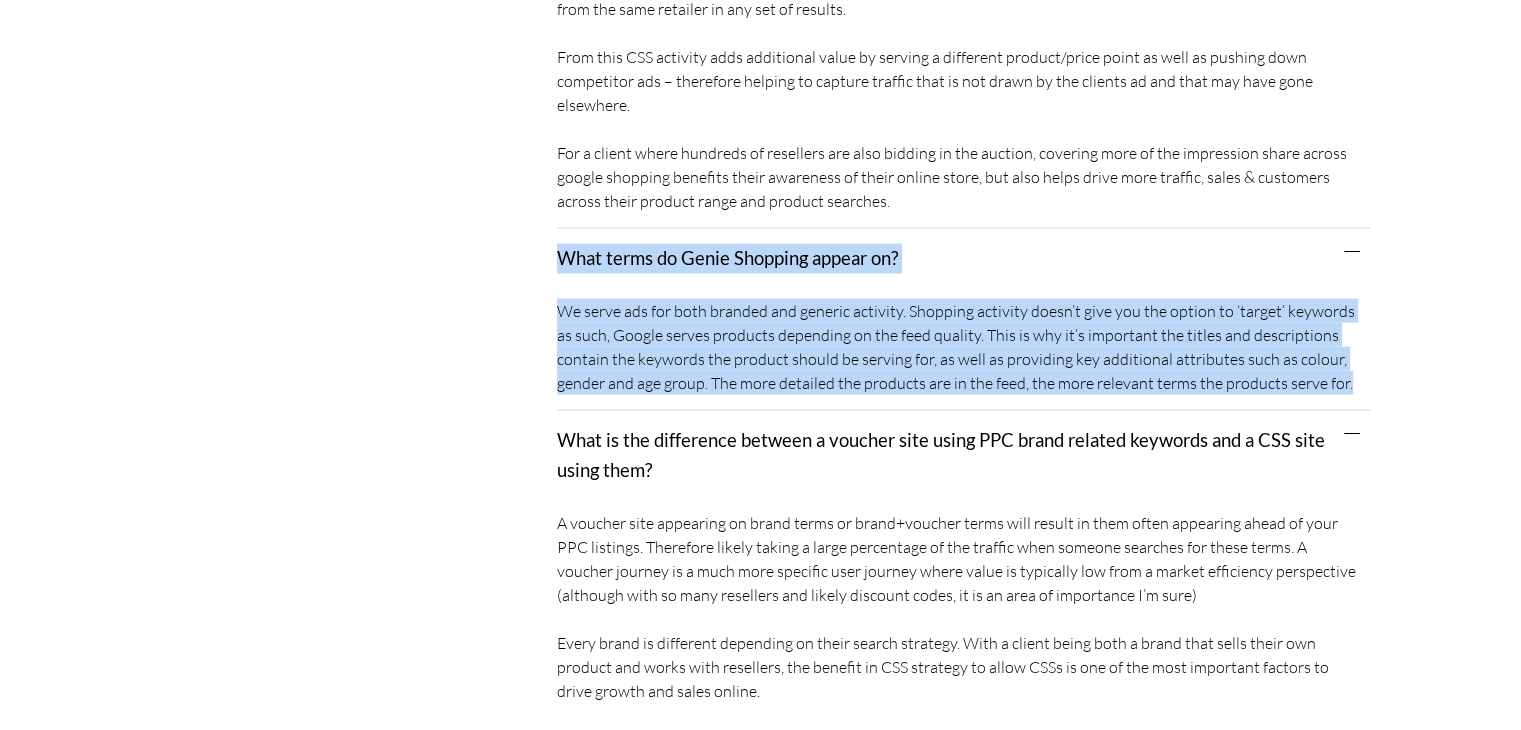 drag, startPoint x: 1351, startPoint y: 347, endPoint x: 560, endPoint y: 238, distance: 798.4748 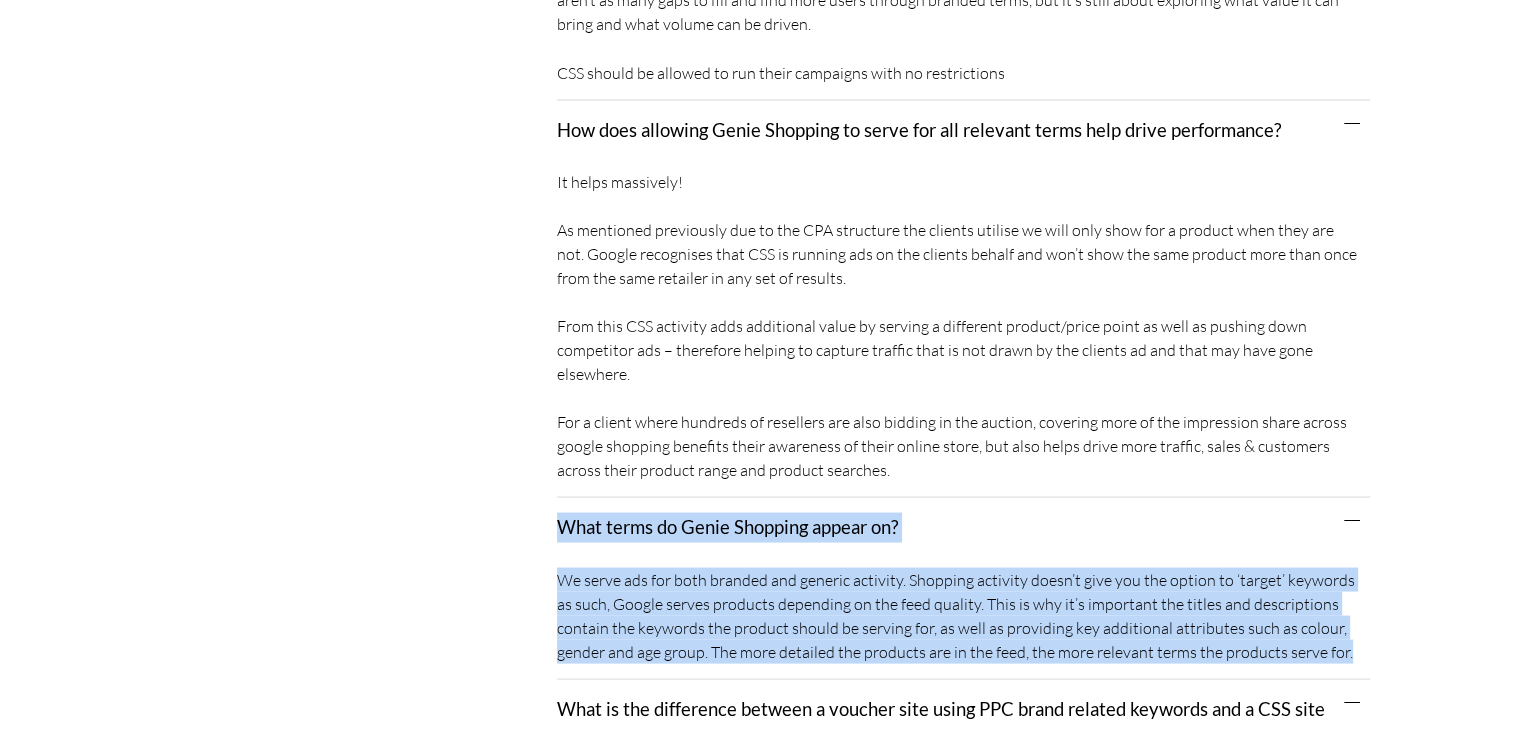 scroll, scrollTop: 3703, scrollLeft: 0, axis: vertical 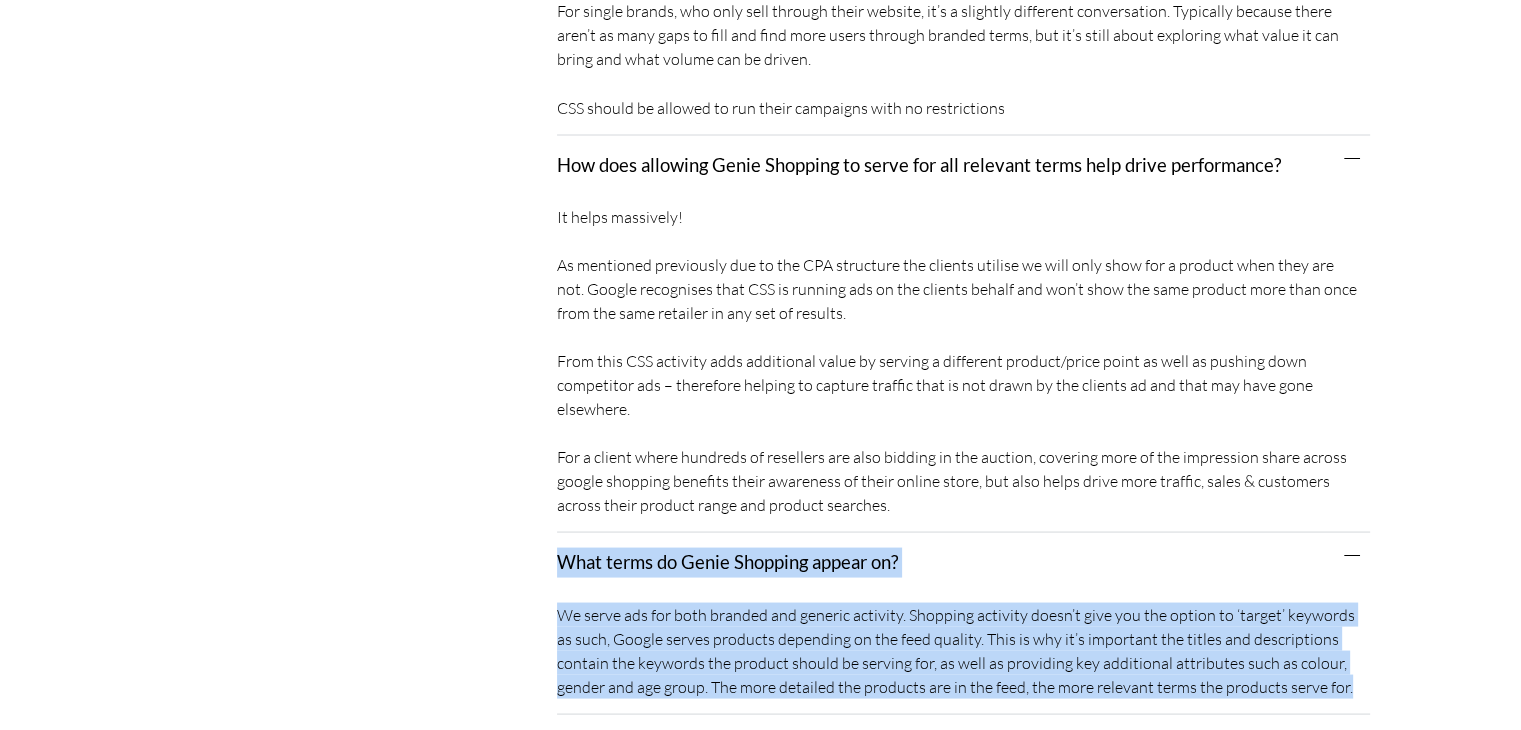 drag, startPoint x: 1358, startPoint y: 466, endPoint x: 553, endPoint y: 140, distance: 868.50507 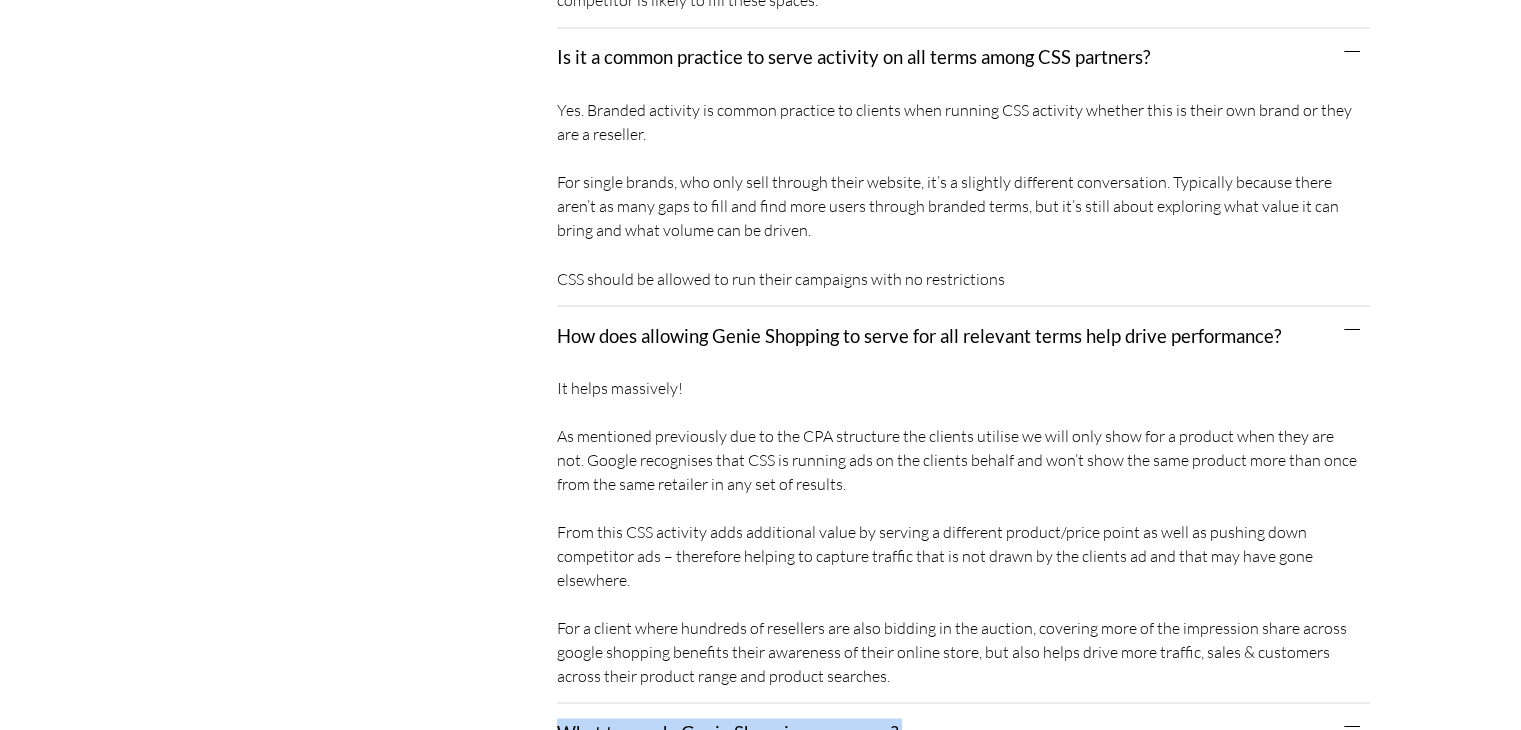 scroll, scrollTop: 3540, scrollLeft: 0, axis: vertical 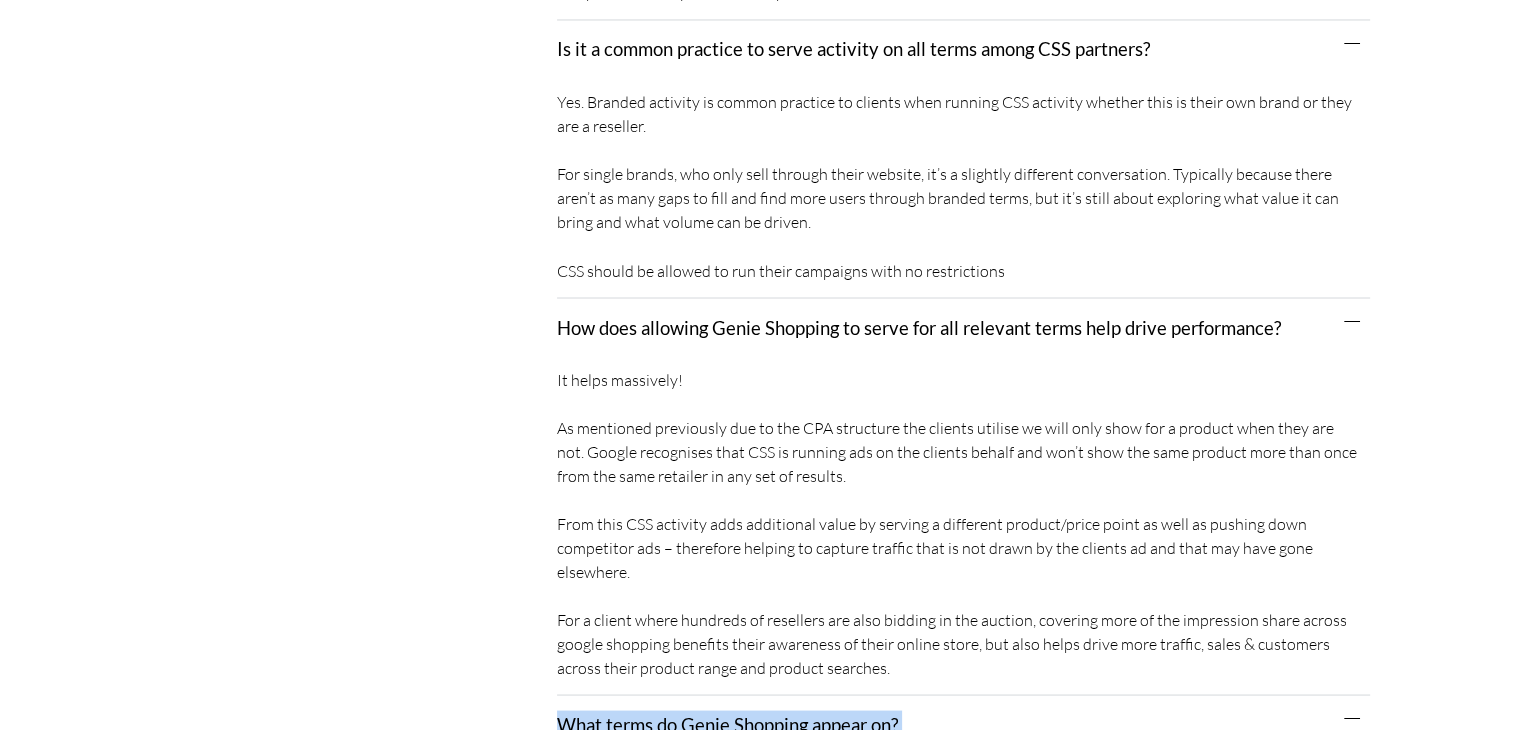 click on "Existing Clients" at bounding box center (354, -536) 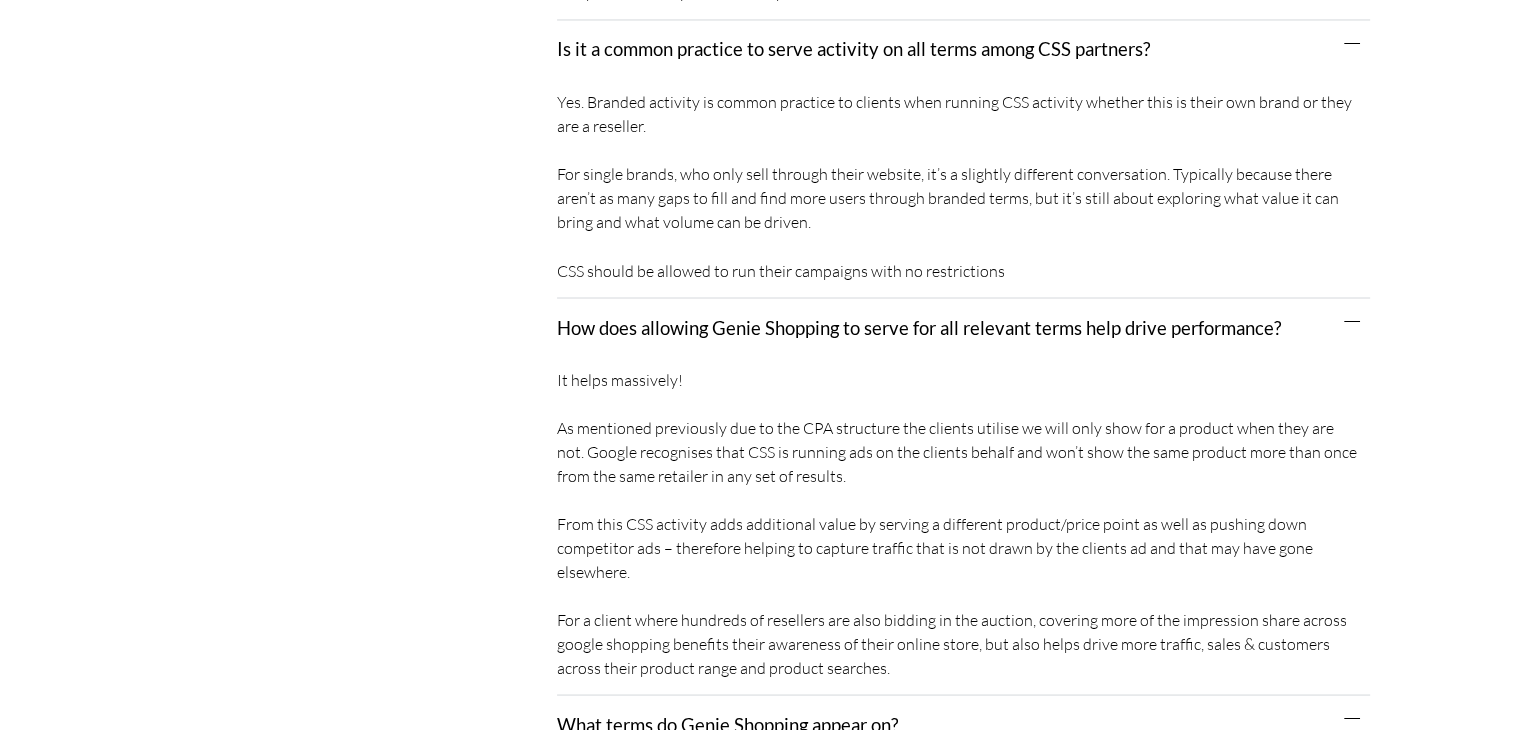 drag, startPoint x: 900, startPoint y: 645, endPoint x: 560, endPoint y: 309, distance: 478.01254 